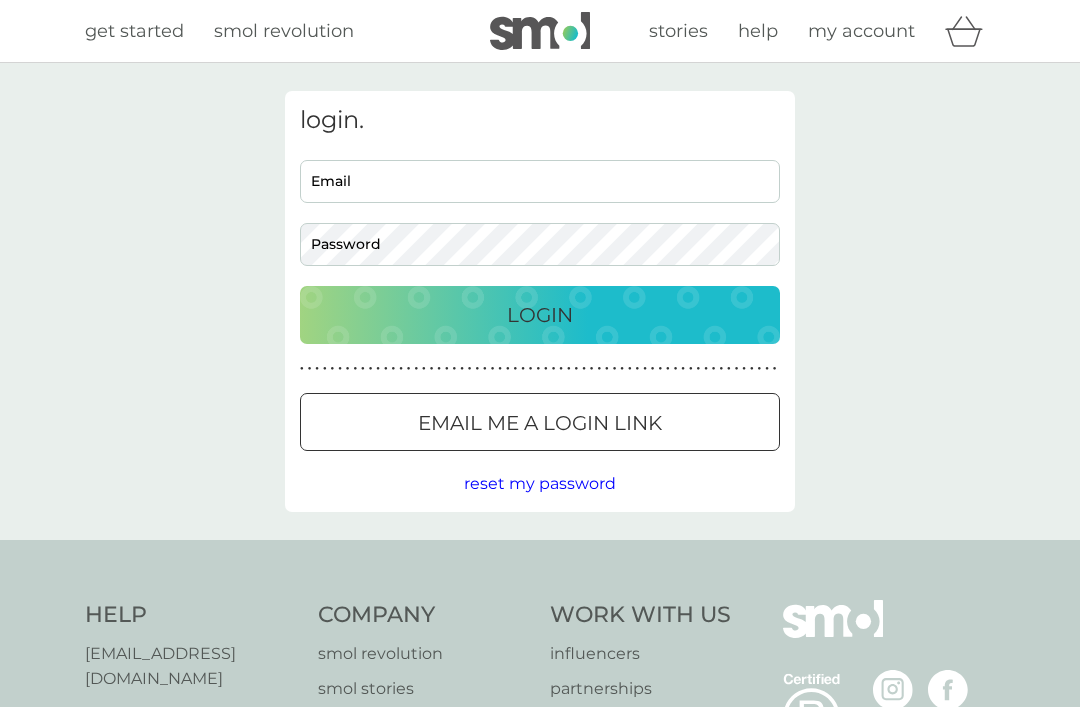 scroll, scrollTop: 0, scrollLeft: 0, axis: both 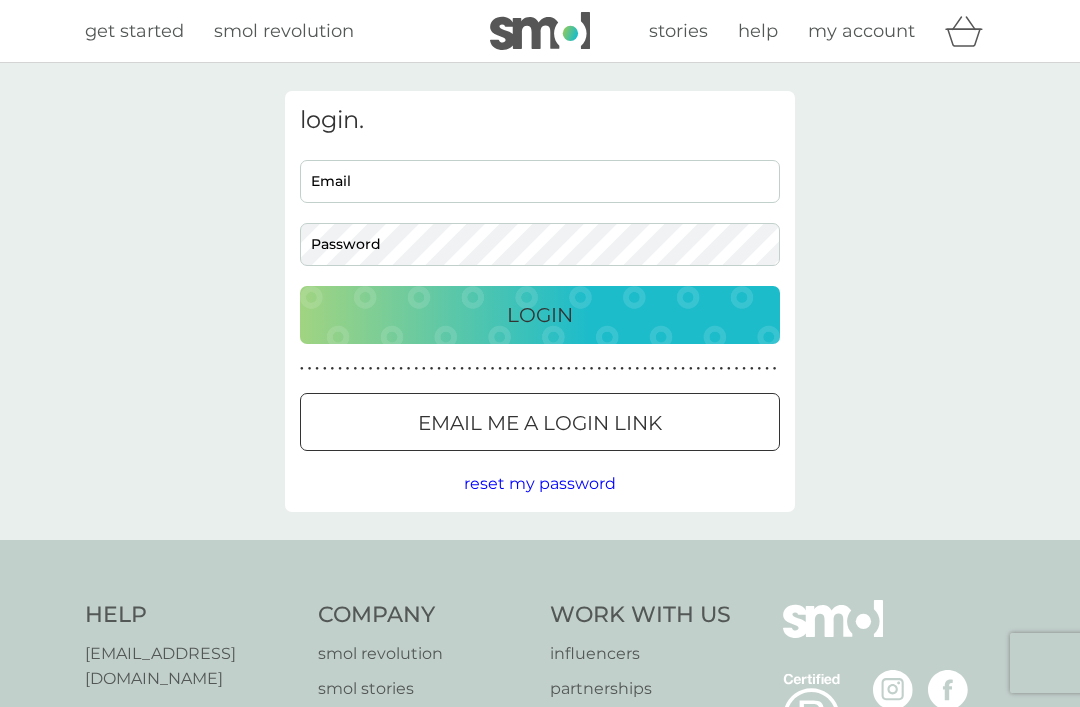 click on "Email" at bounding box center [540, 181] 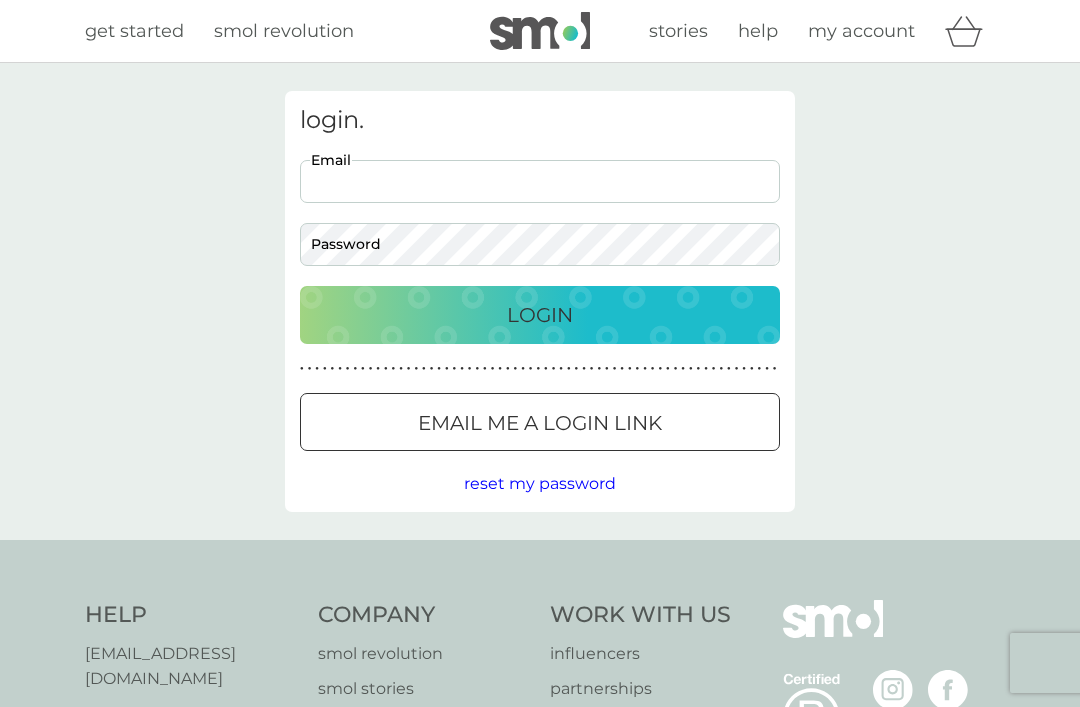 type on "davina.chambers@outlook.com" 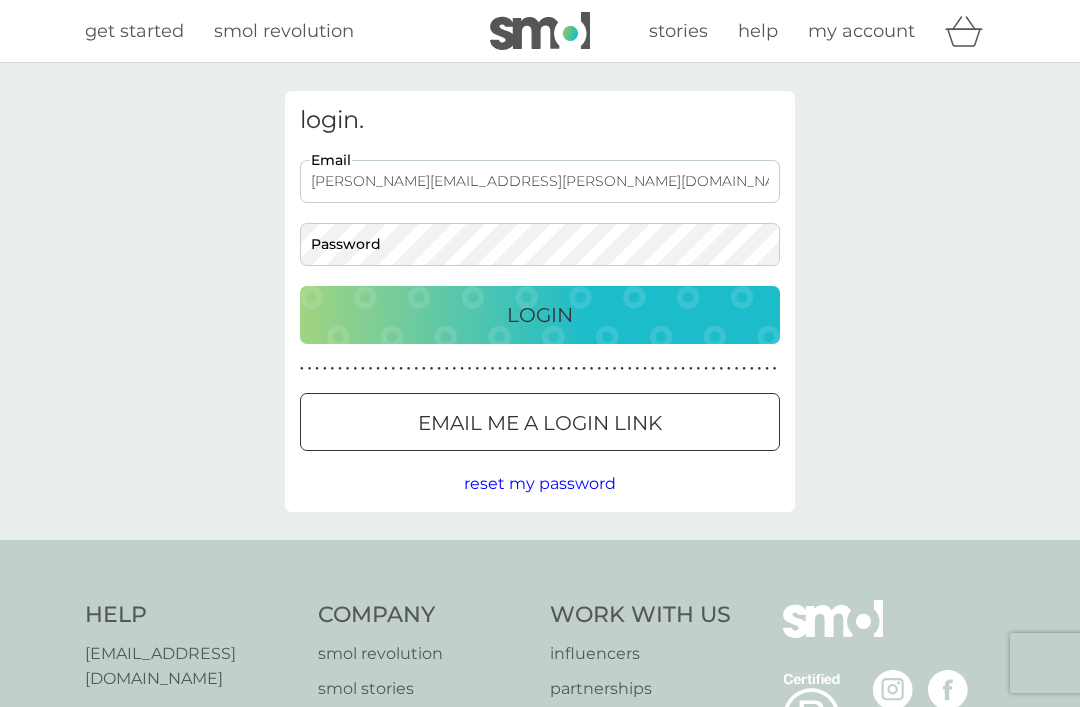 click on "Login" at bounding box center [540, 315] 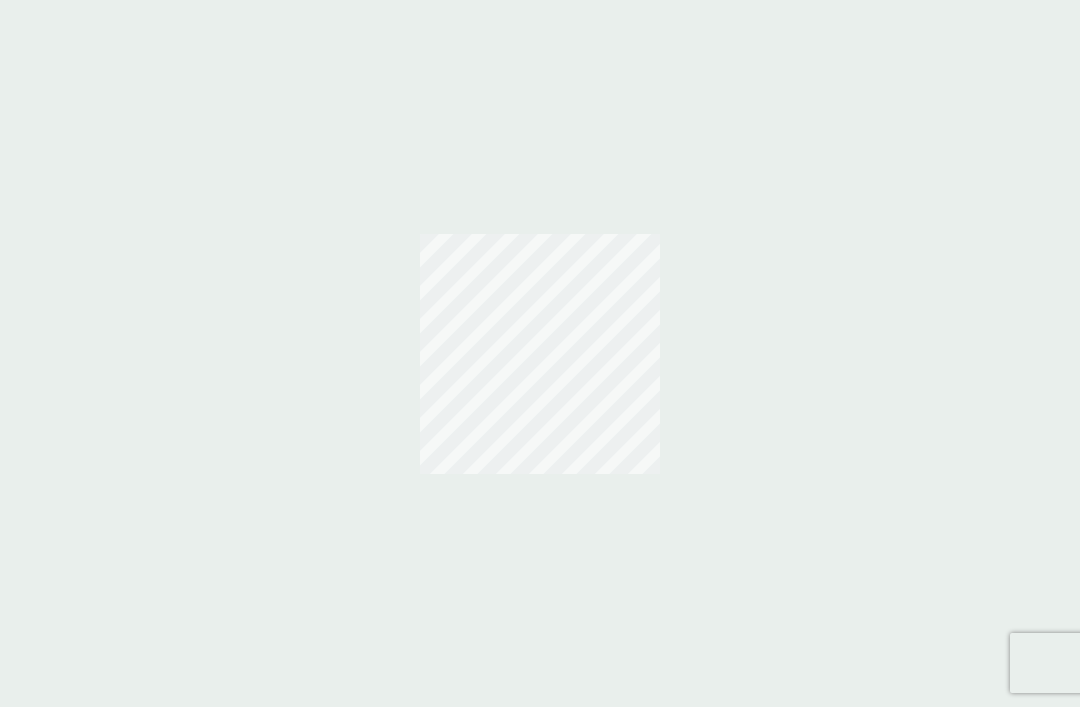 scroll, scrollTop: 0, scrollLeft: 0, axis: both 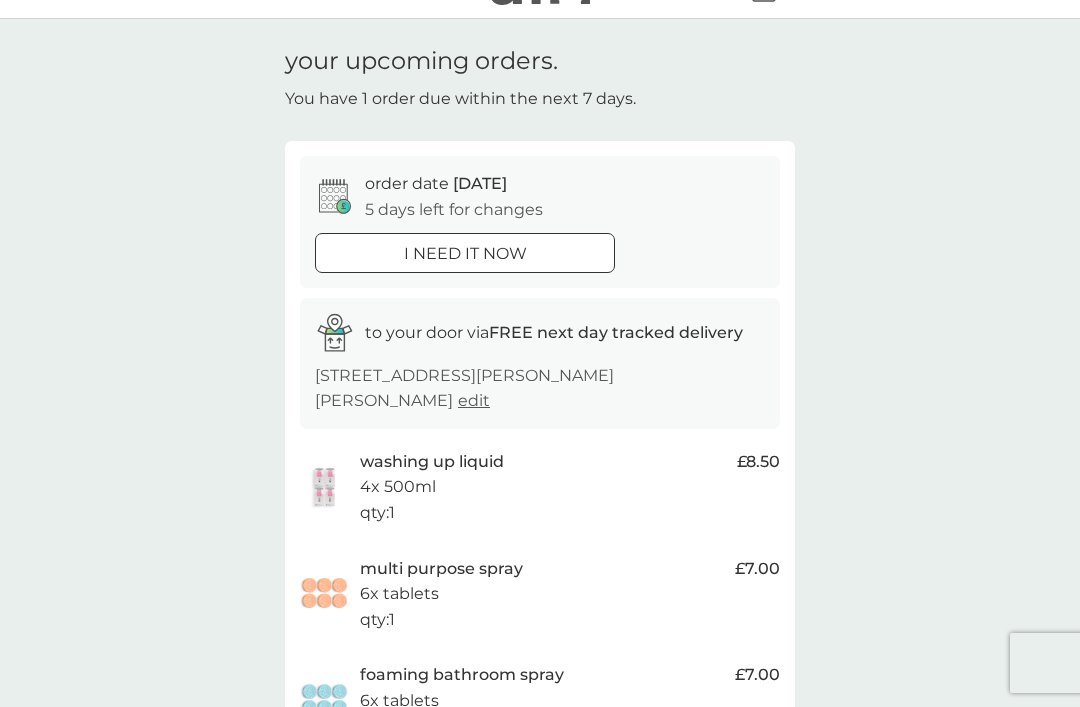 click on "order date   [DATE] 5 days left for changes" at bounding box center [540, 196] 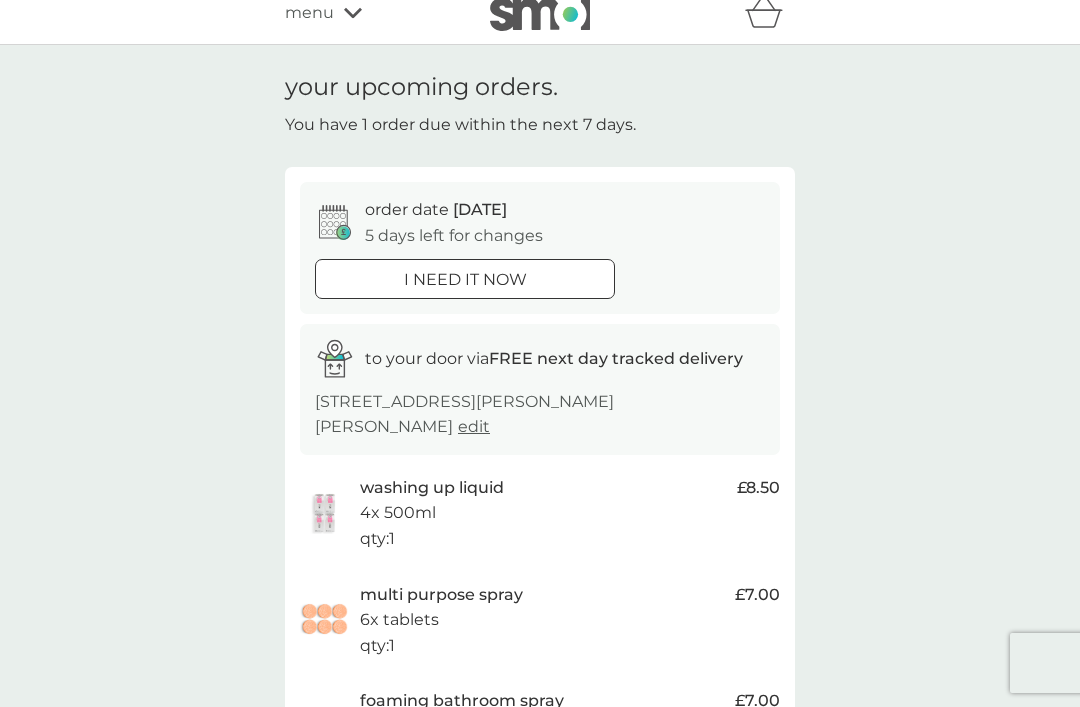 scroll, scrollTop: 0, scrollLeft: 0, axis: both 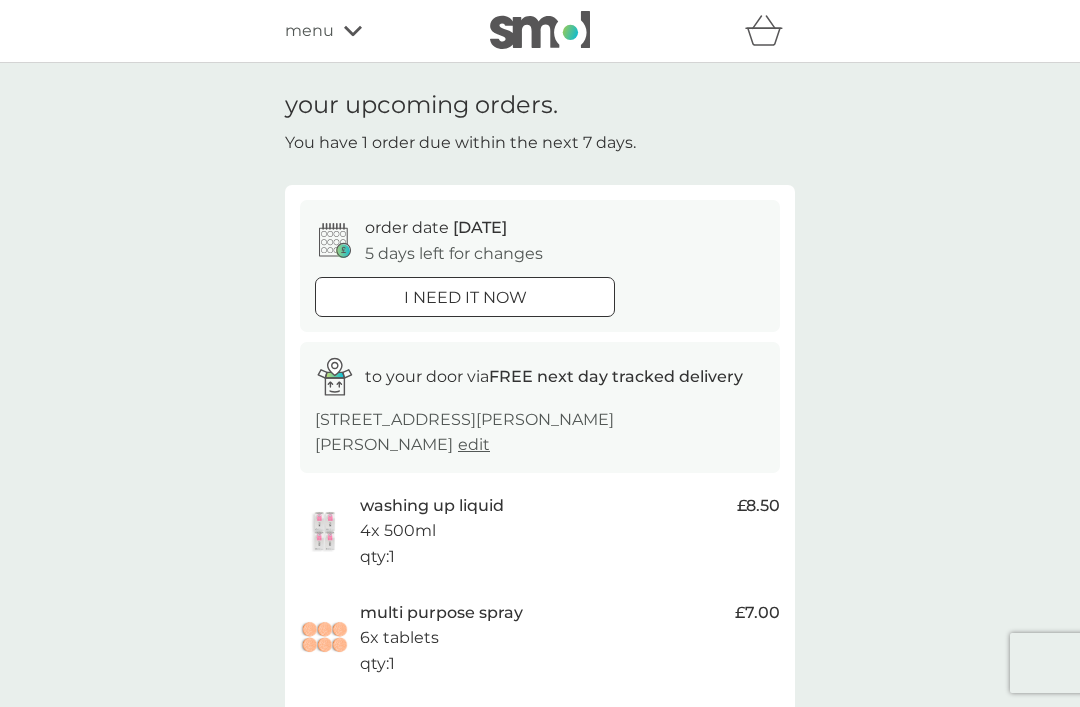 click at bounding box center (335, 240) 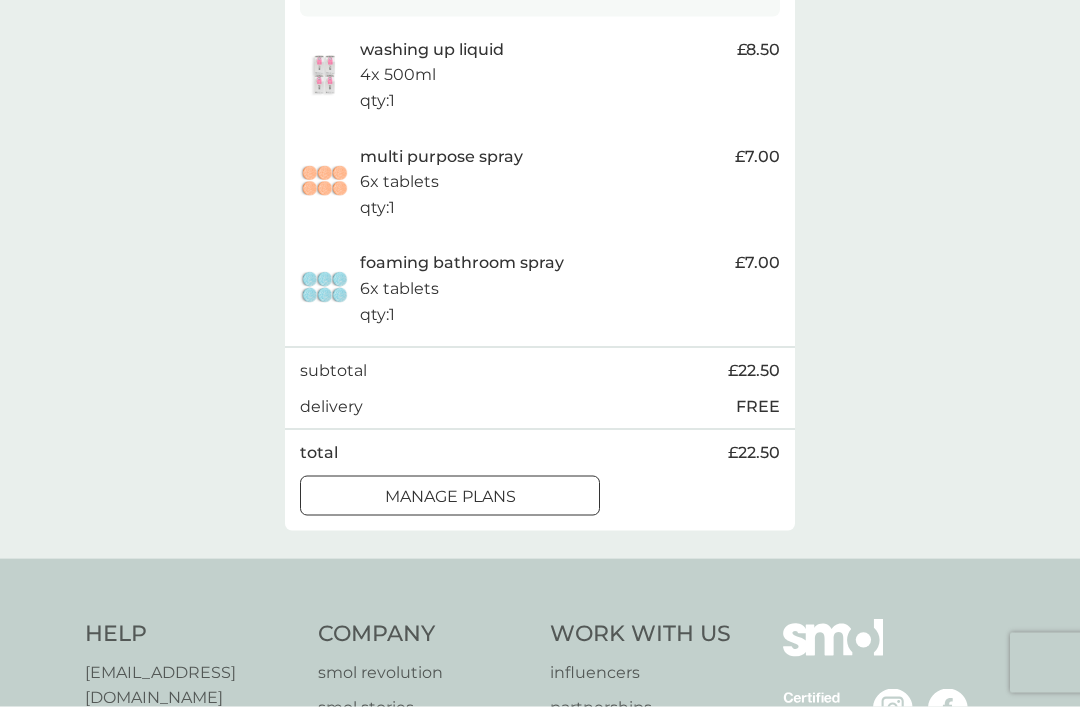 scroll, scrollTop: 457, scrollLeft: 0, axis: vertical 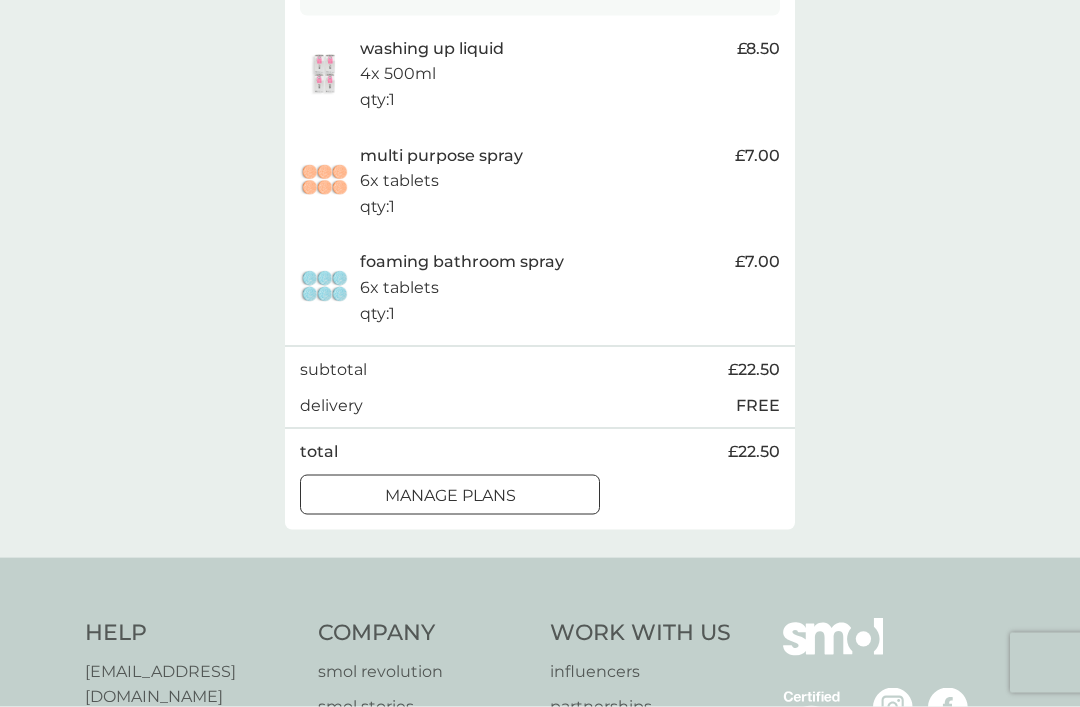 click on "manage plans" at bounding box center [450, 496] 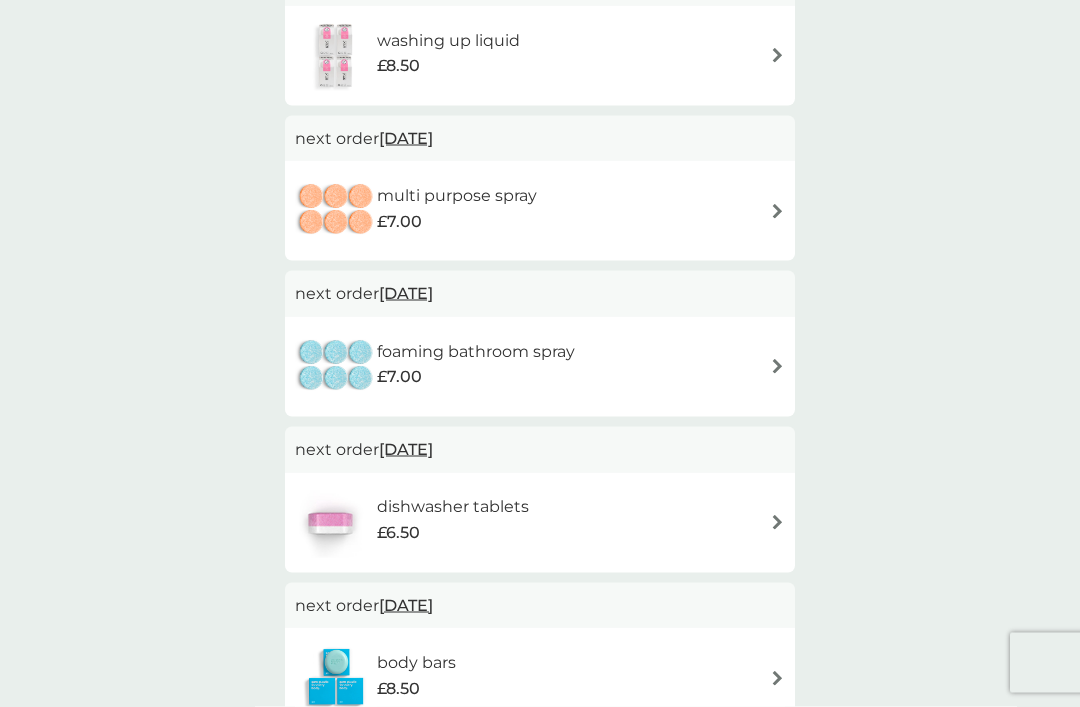 scroll, scrollTop: 0, scrollLeft: 0, axis: both 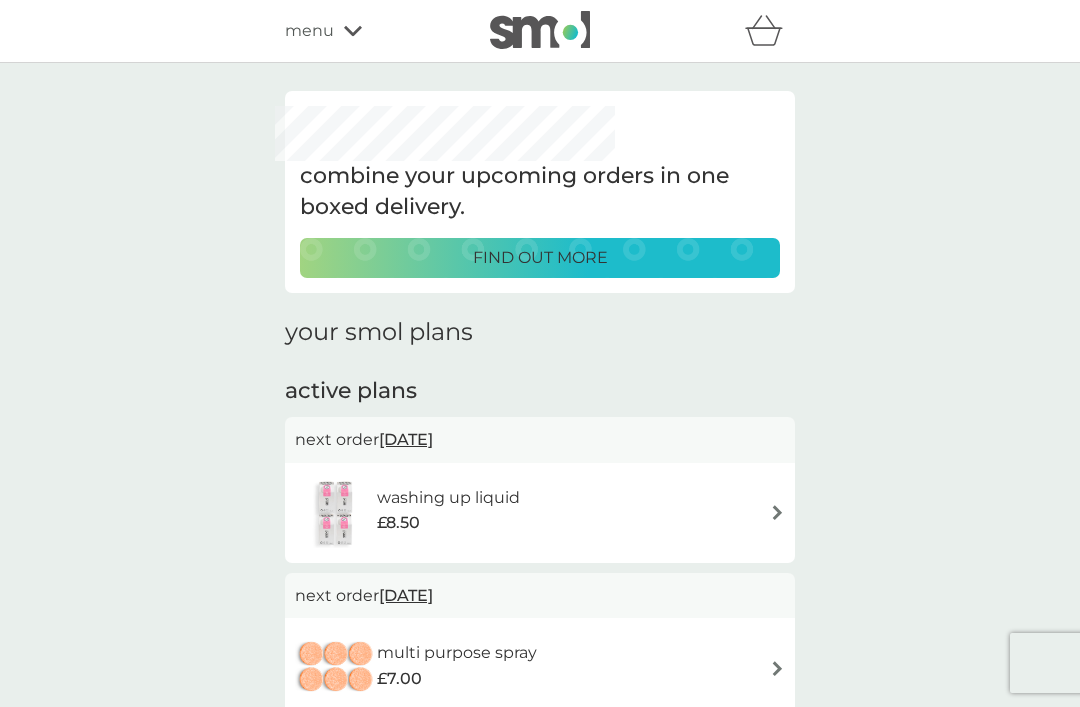 click on "find out more" at bounding box center [540, 258] 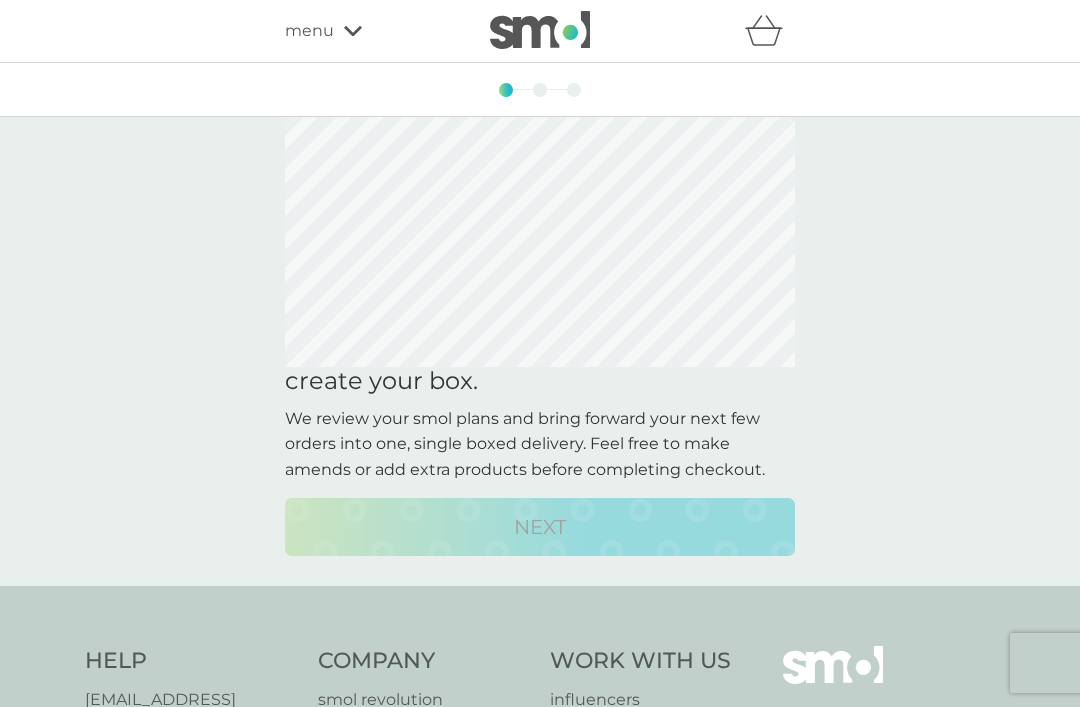 click on "create your box. We review your smol plans and bring forward your next few orders into one, single boxed delivery. Feel free to make amends or add extra products before completing checkout. NEXT" at bounding box center [540, 324] 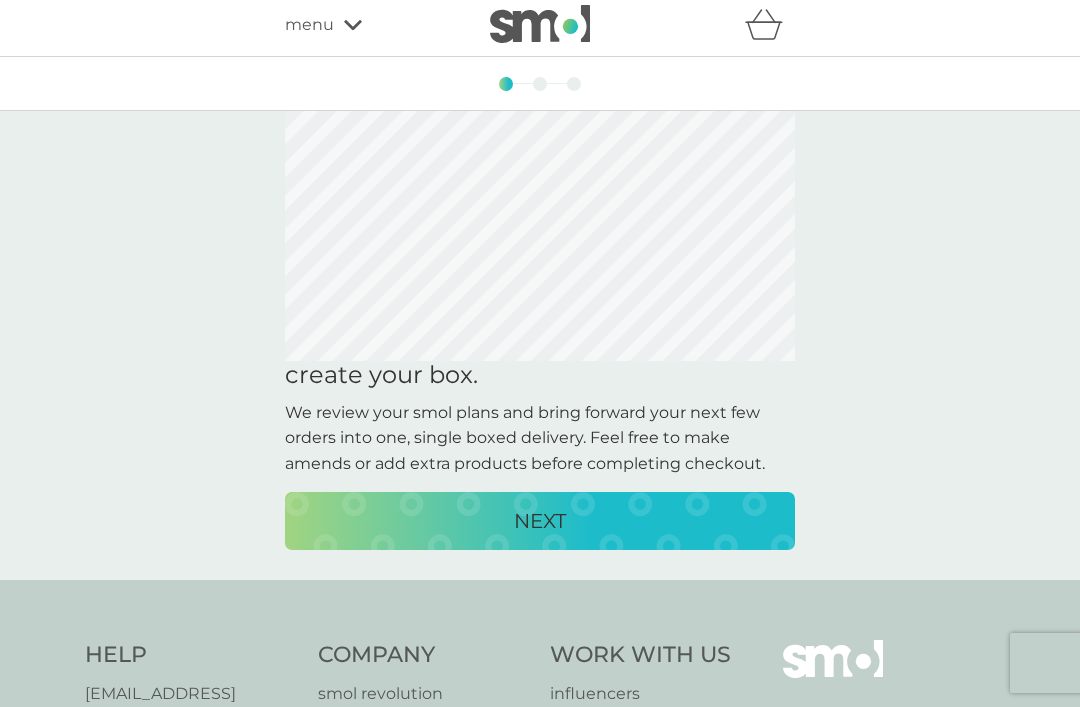 scroll, scrollTop: 0, scrollLeft: 0, axis: both 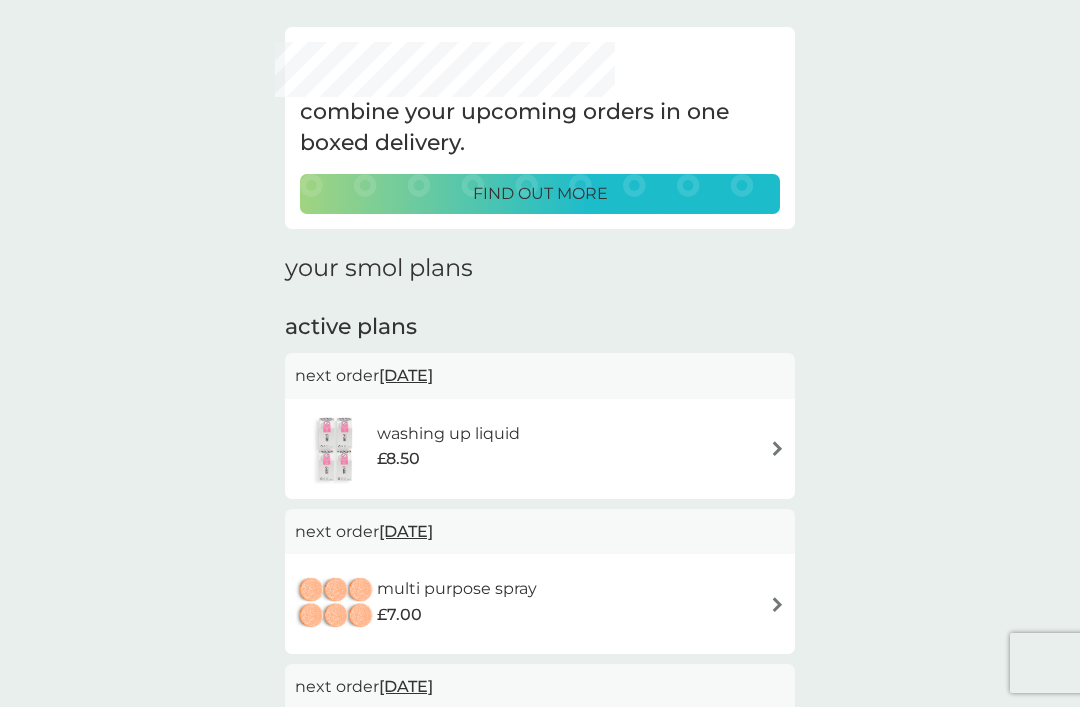 click on "combine your upcoming orders in one boxed delivery. find out more your smol plans active plans next order  [DATE] washing up liquid £8.50 next order  [DATE] multi purpose spray £7.00 next order  [DATE] foaming bathroom spray £7.00 next order  [DATE] dishwasher tablets £6.50 next order  [DATE] body bars £8.50 next order  [DATE] shampoo bars £8.50 next order  [DATE] non-bio laundry capsules £6.00 buy again non-bio laundry storage caddy £8.50 soap magnets £12.50" at bounding box center (540, 880) 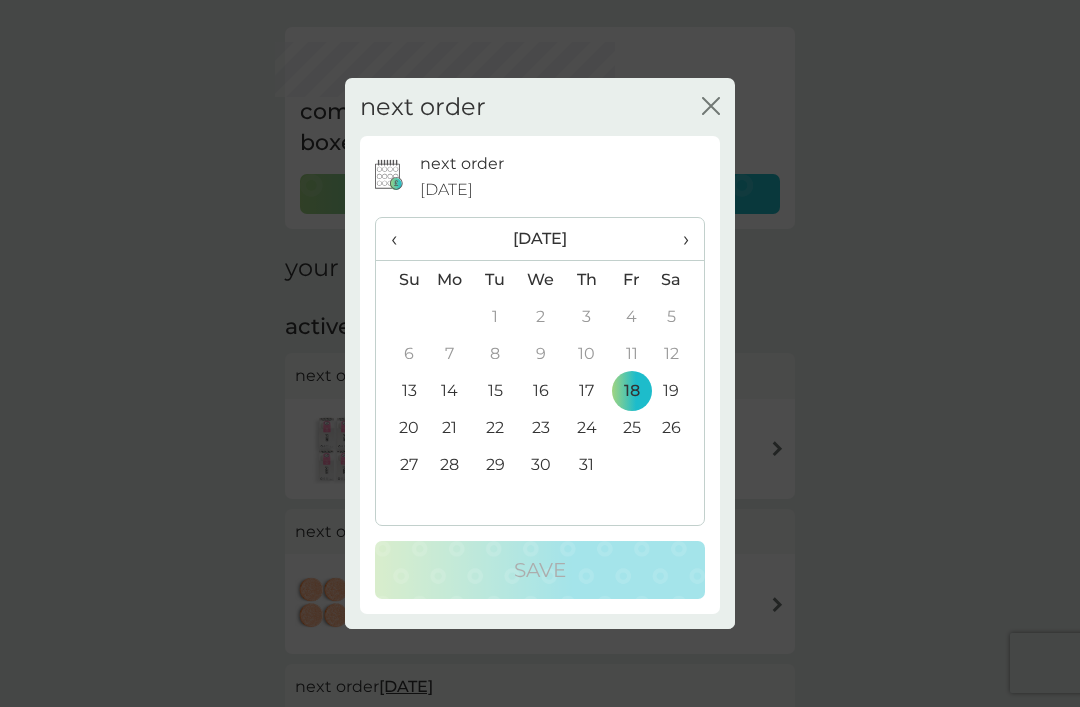 click on "›" at bounding box center [679, 239] 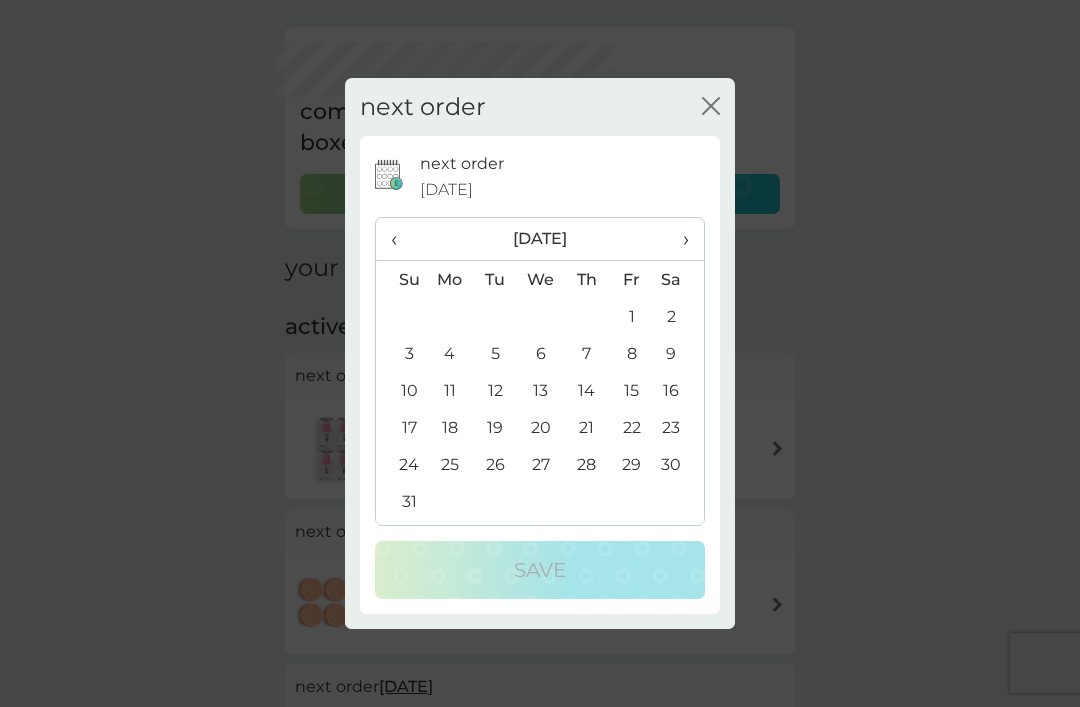 click on "›" at bounding box center (679, 239) 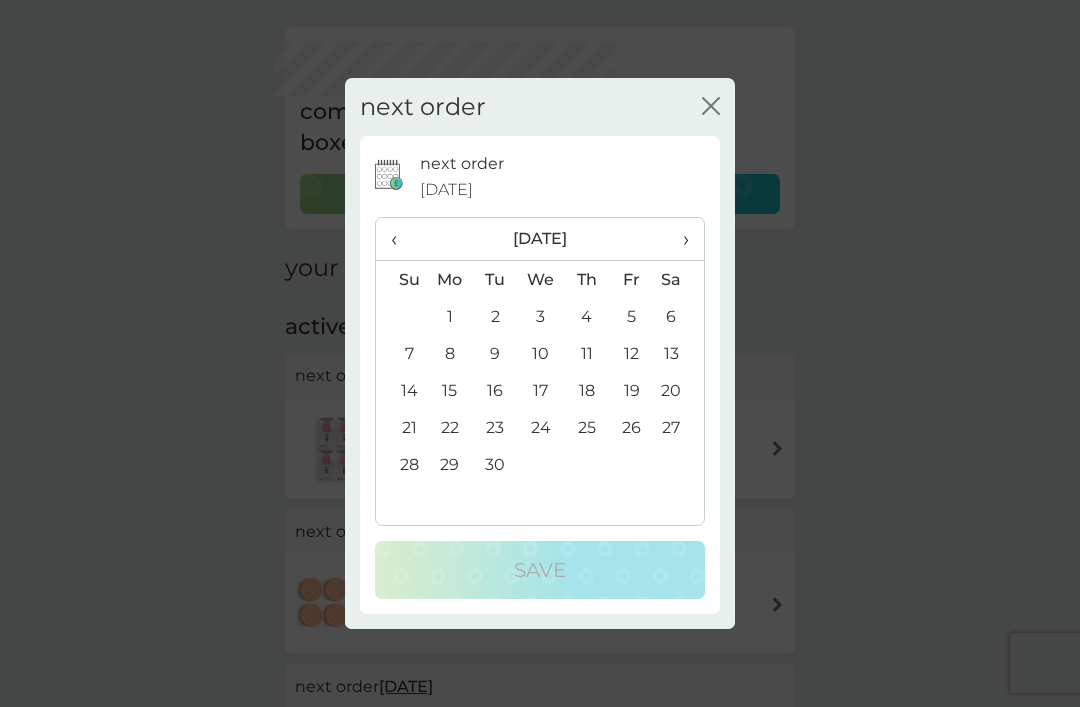 click on "›" at bounding box center (679, 239) 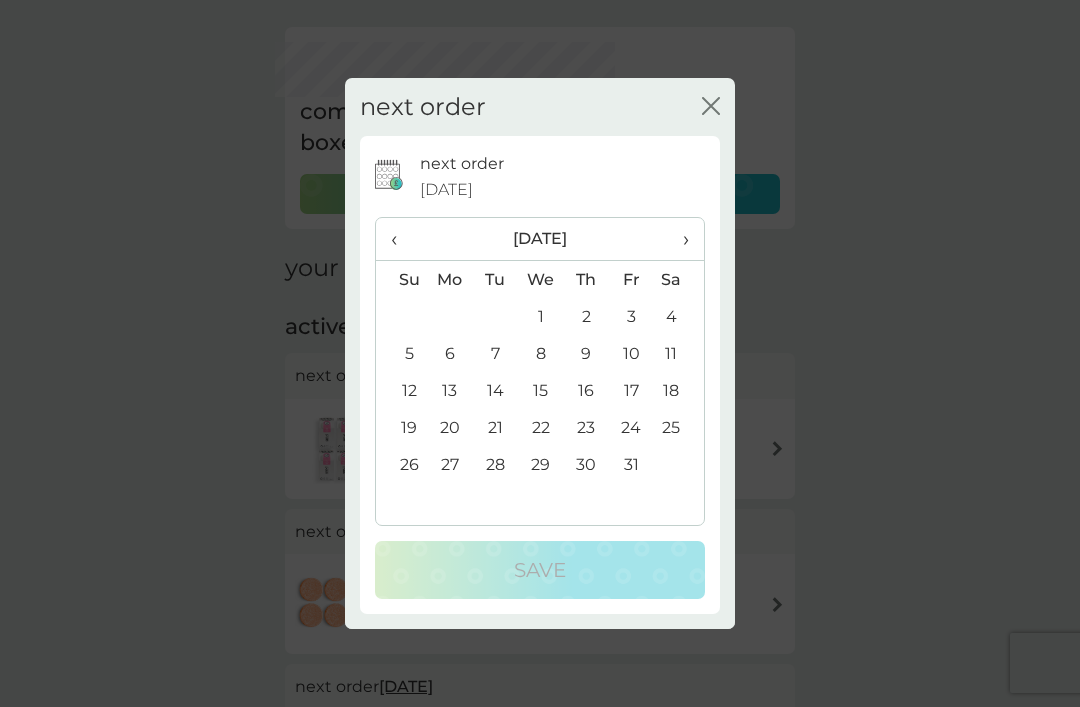 click on "›" at bounding box center [679, 239] 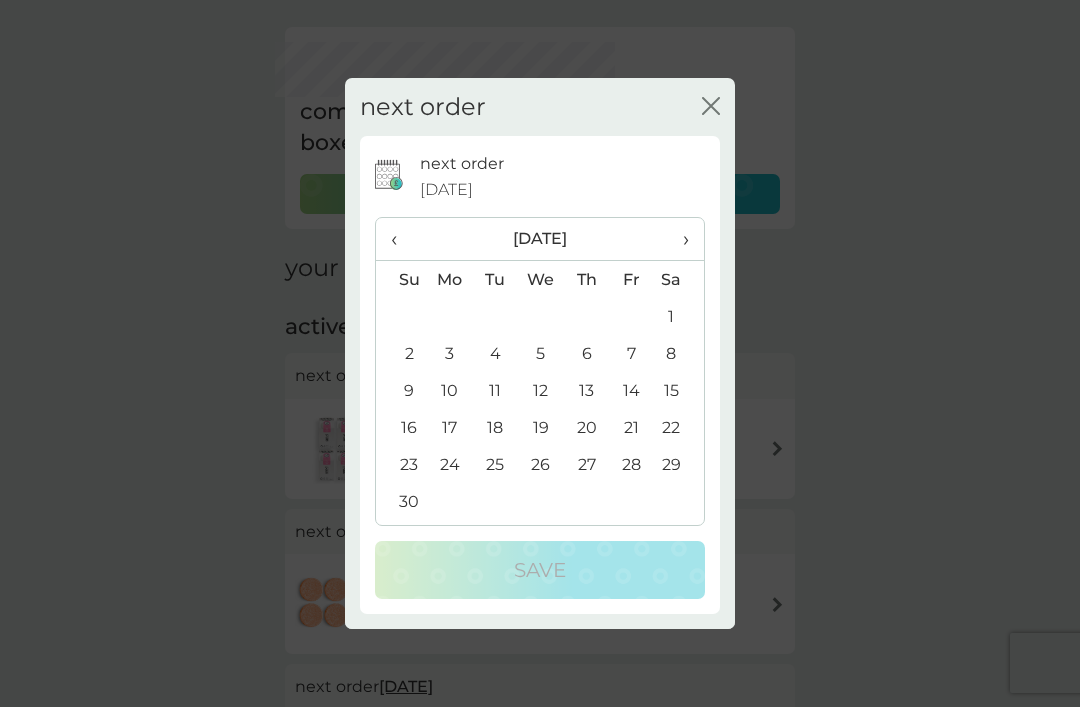 click on "28" at bounding box center (631, 464) 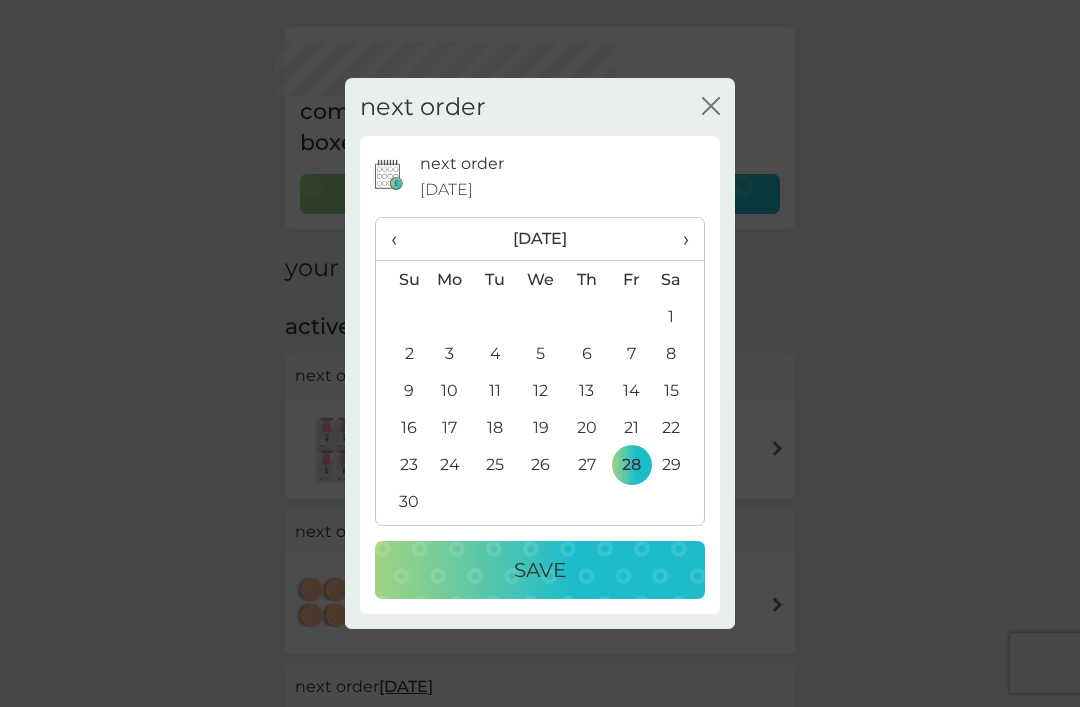click on "Save" at bounding box center [540, 570] 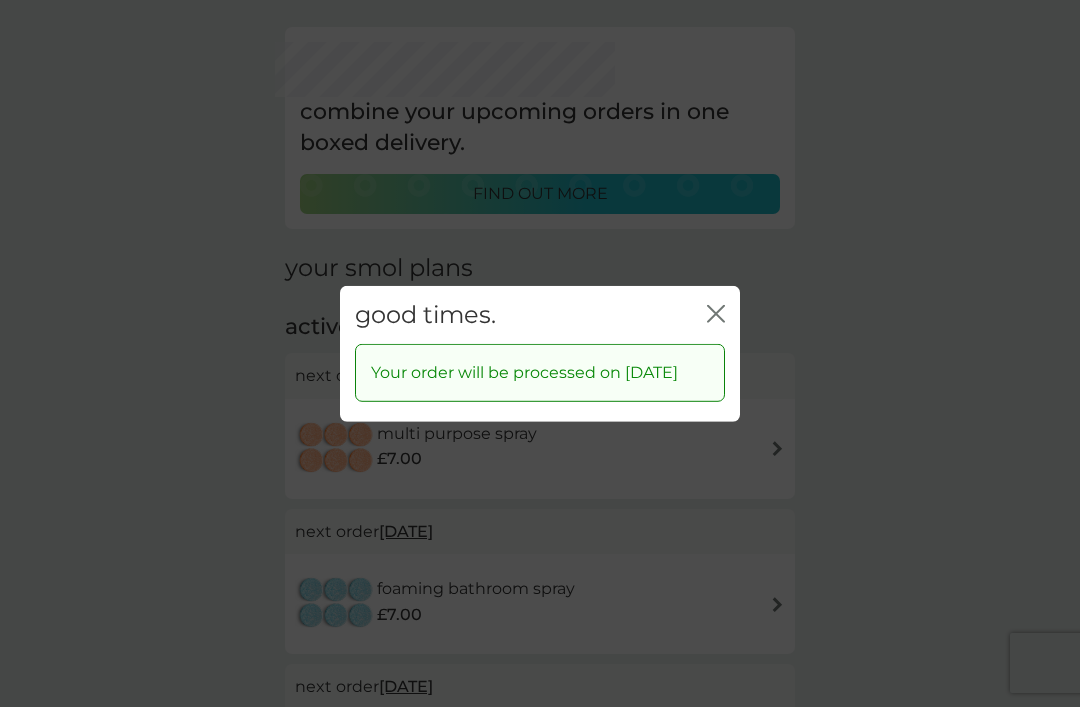 click on "close" 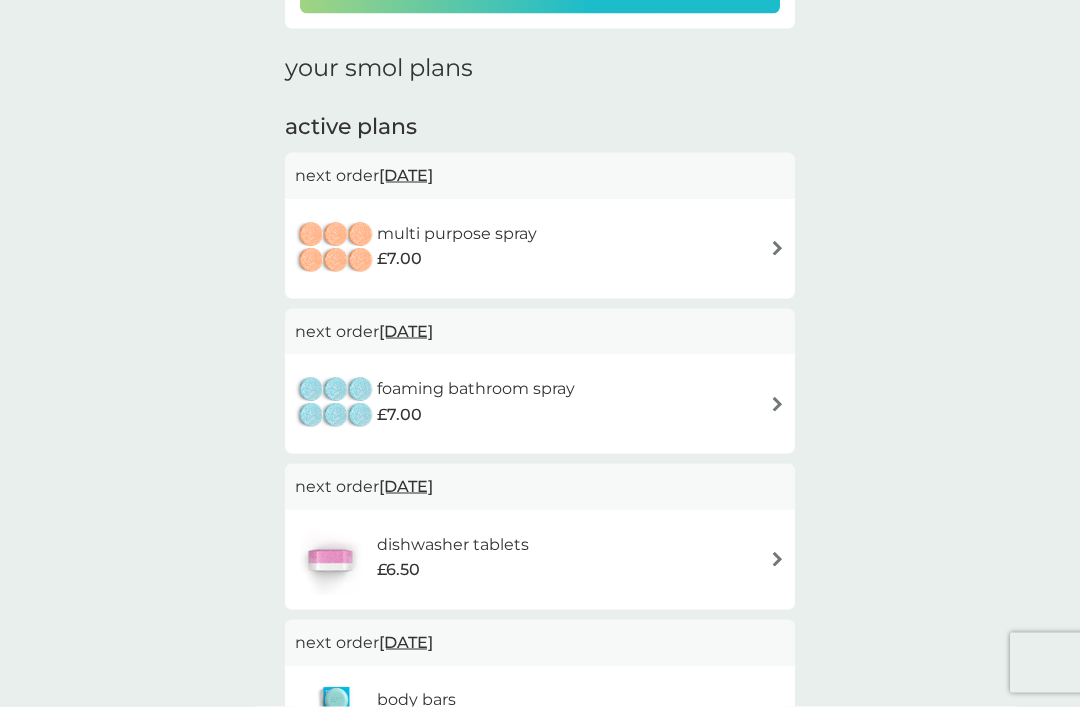 scroll, scrollTop: 265, scrollLeft: 0, axis: vertical 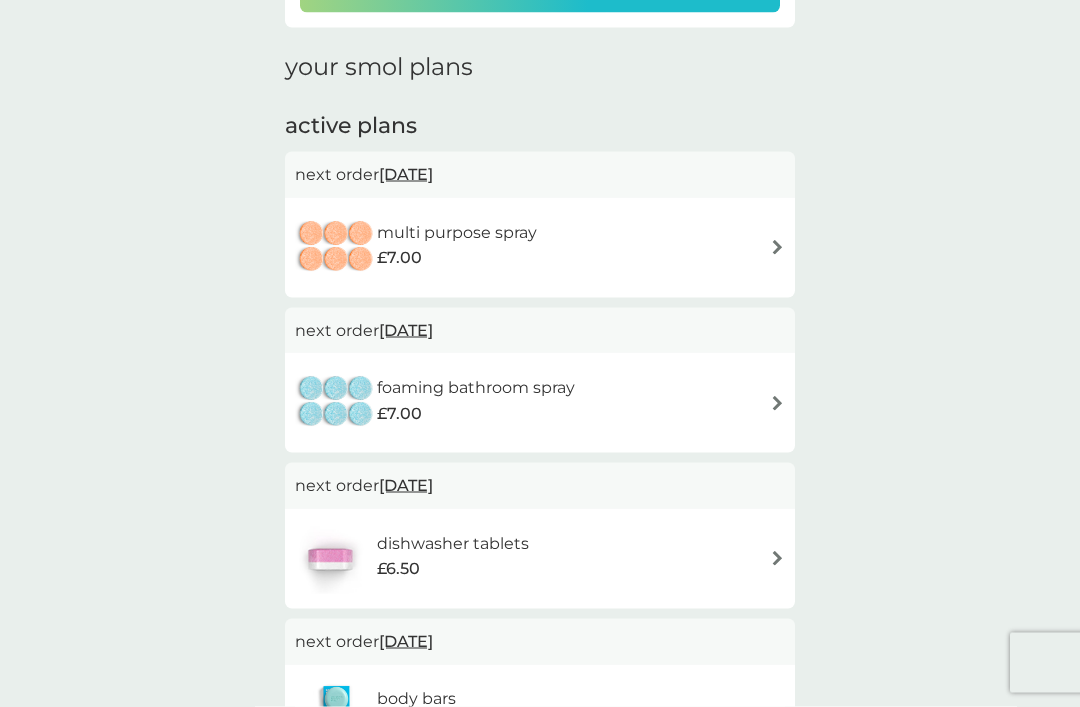 click on "[DATE]" at bounding box center [406, 330] 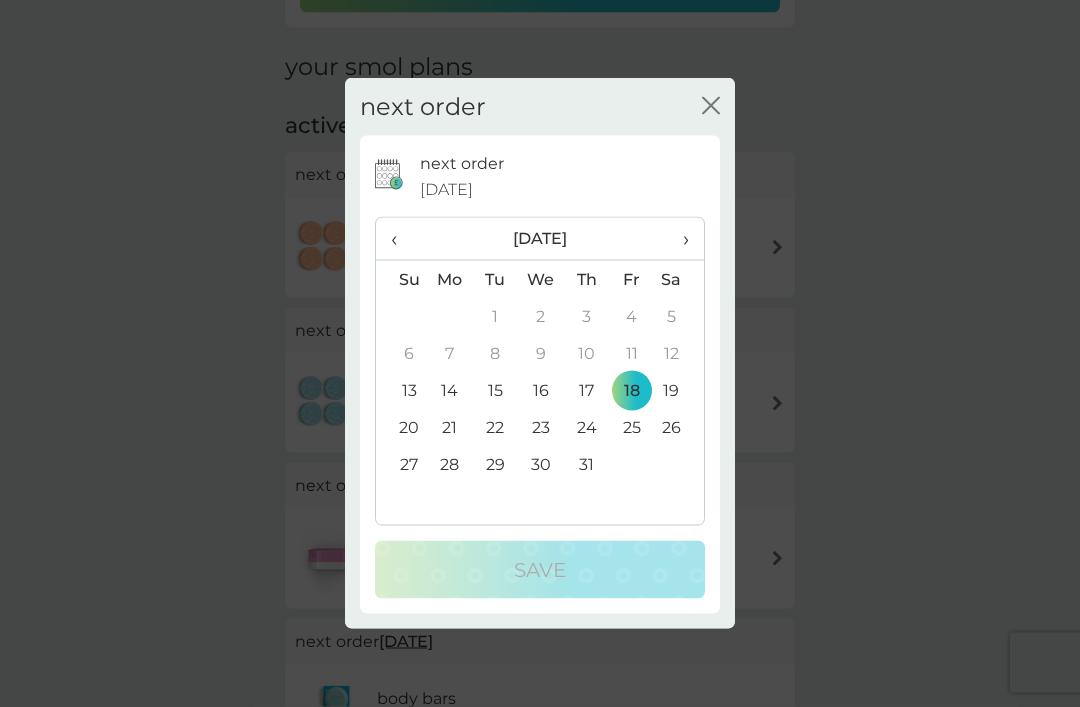 scroll, scrollTop: 266, scrollLeft: 0, axis: vertical 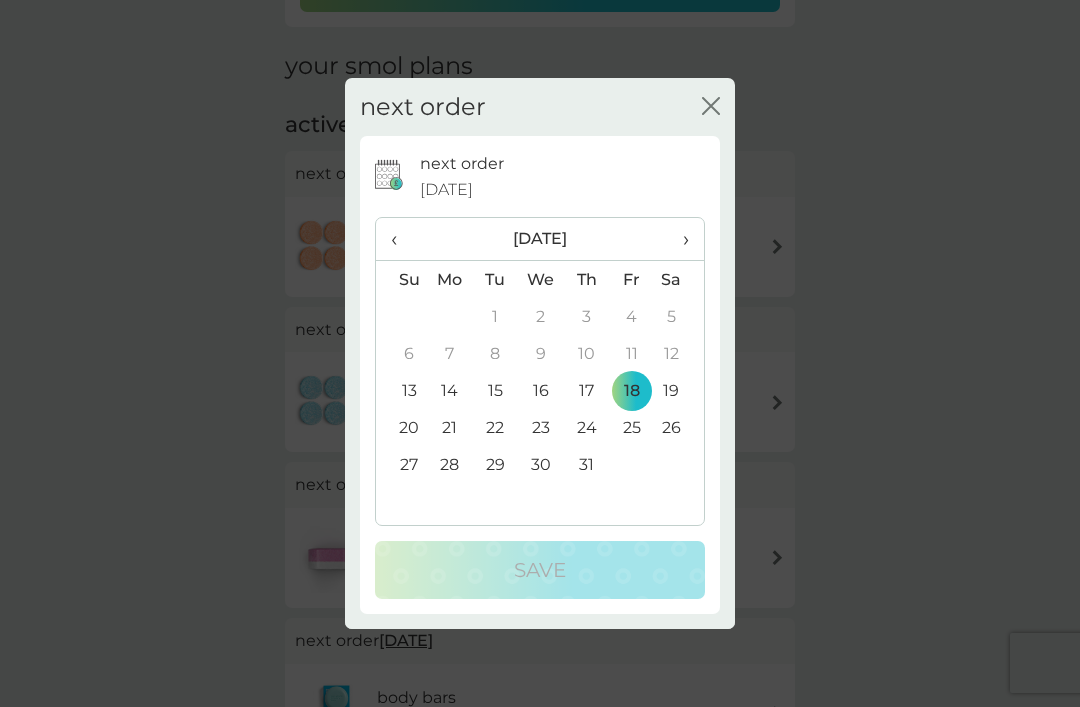 click on "›" at bounding box center (679, 239) 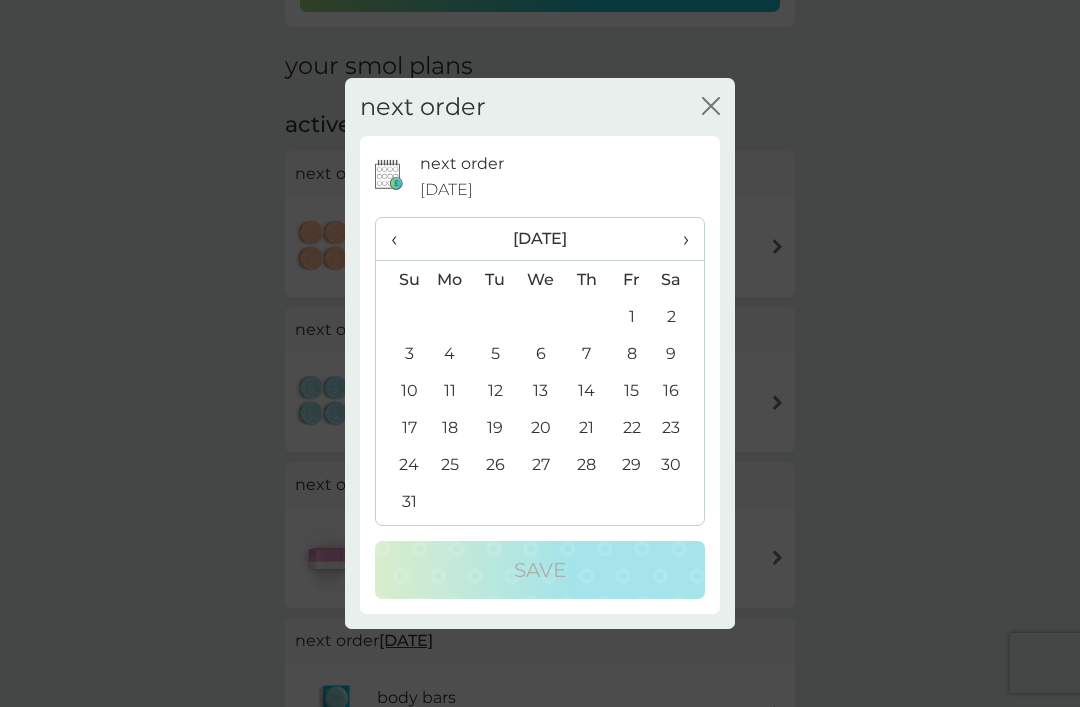 click on "›" at bounding box center [679, 239] 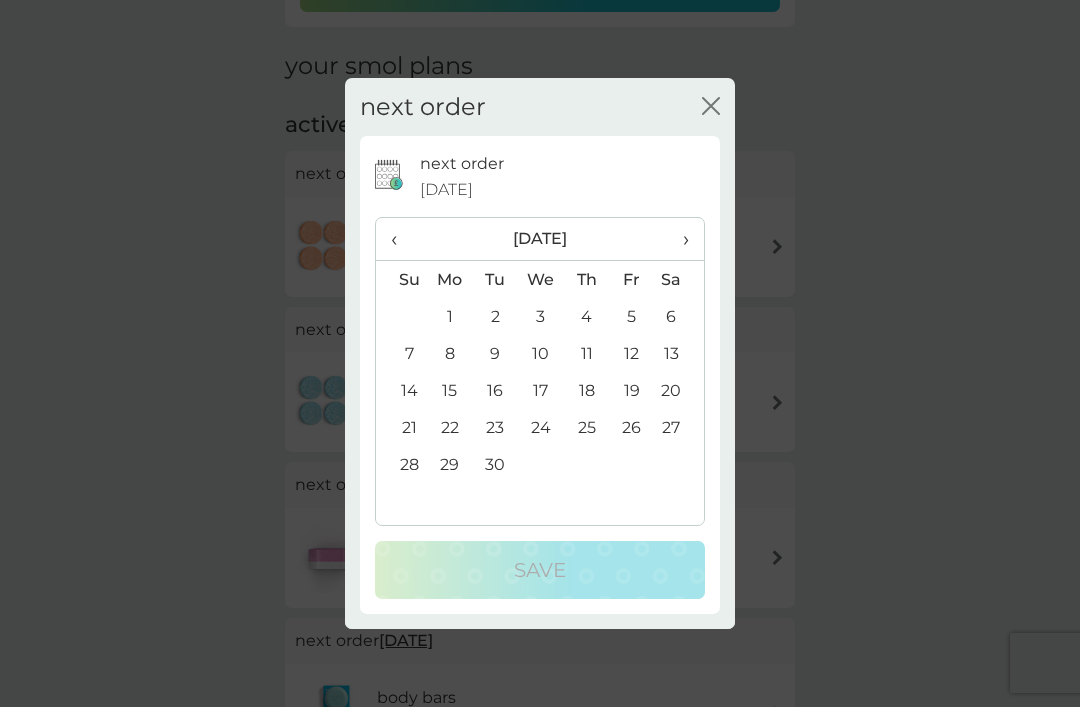 click on "›" at bounding box center [679, 239] 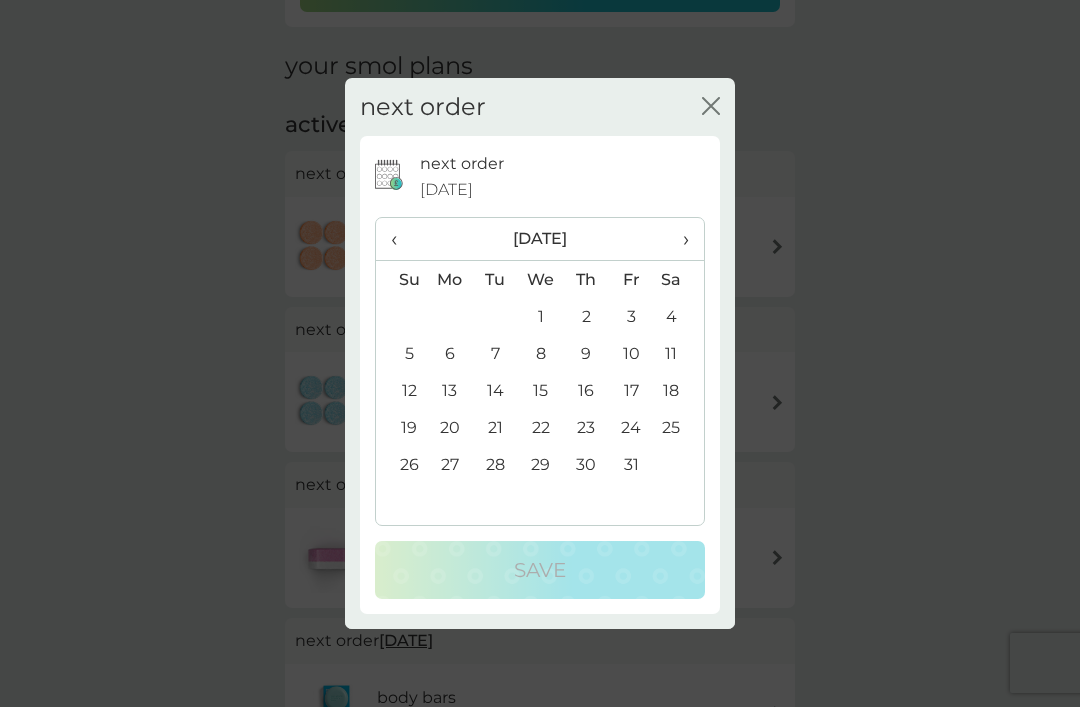 click on "›" at bounding box center [679, 239] 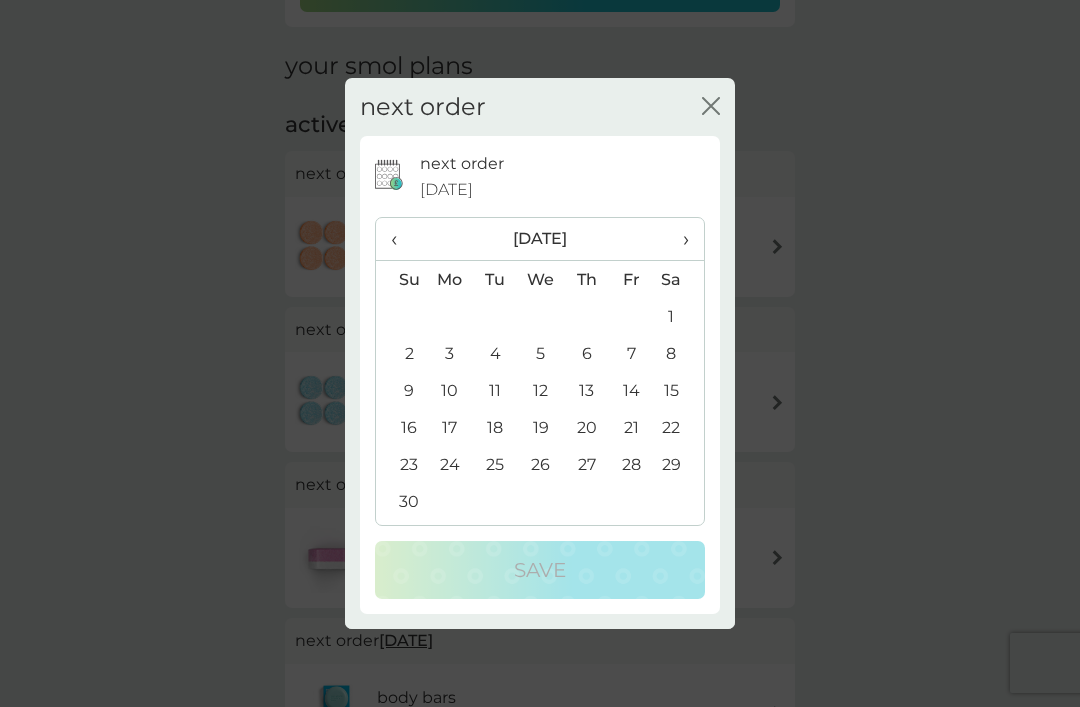 click on "28" at bounding box center [631, 464] 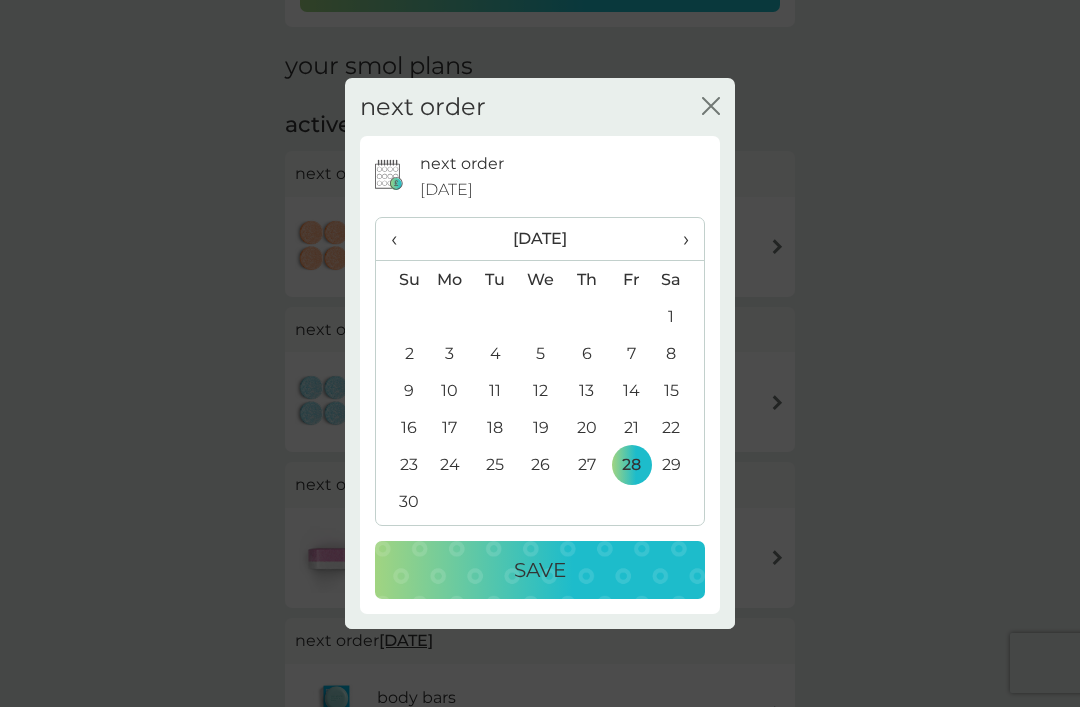 click on "Save" at bounding box center [540, 570] 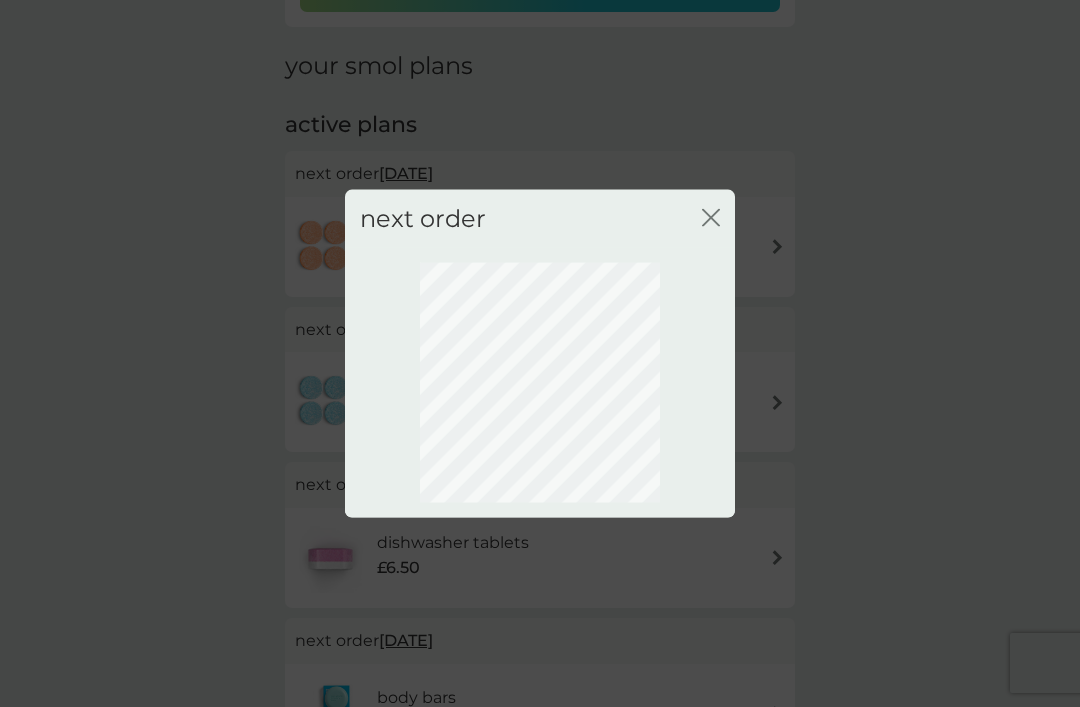 scroll, scrollTop: 66, scrollLeft: 0, axis: vertical 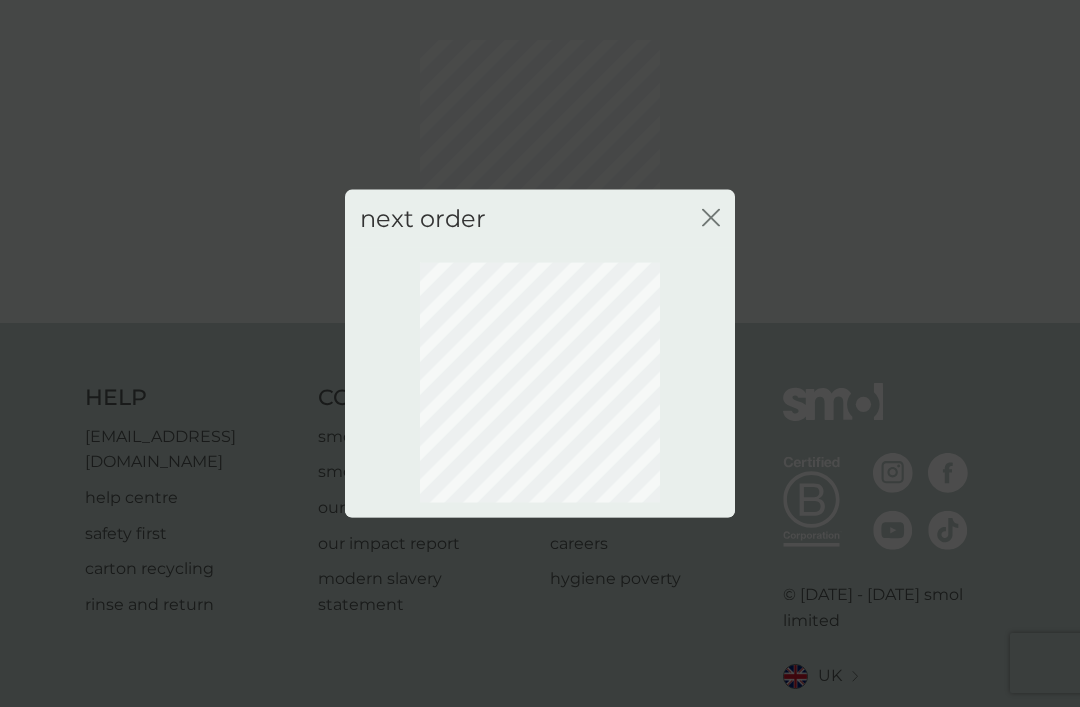 click on "next order close" at bounding box center [540, 218] 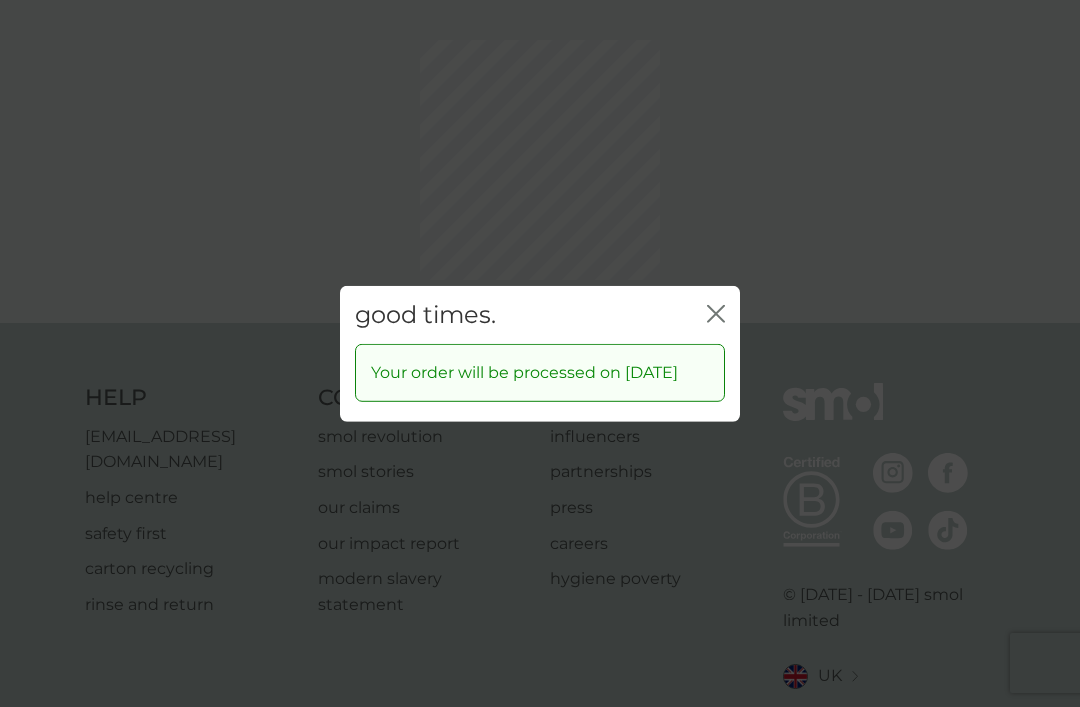 click on "good times. close Your order will be processed on [DATE]" at bounding box center [540, 353] 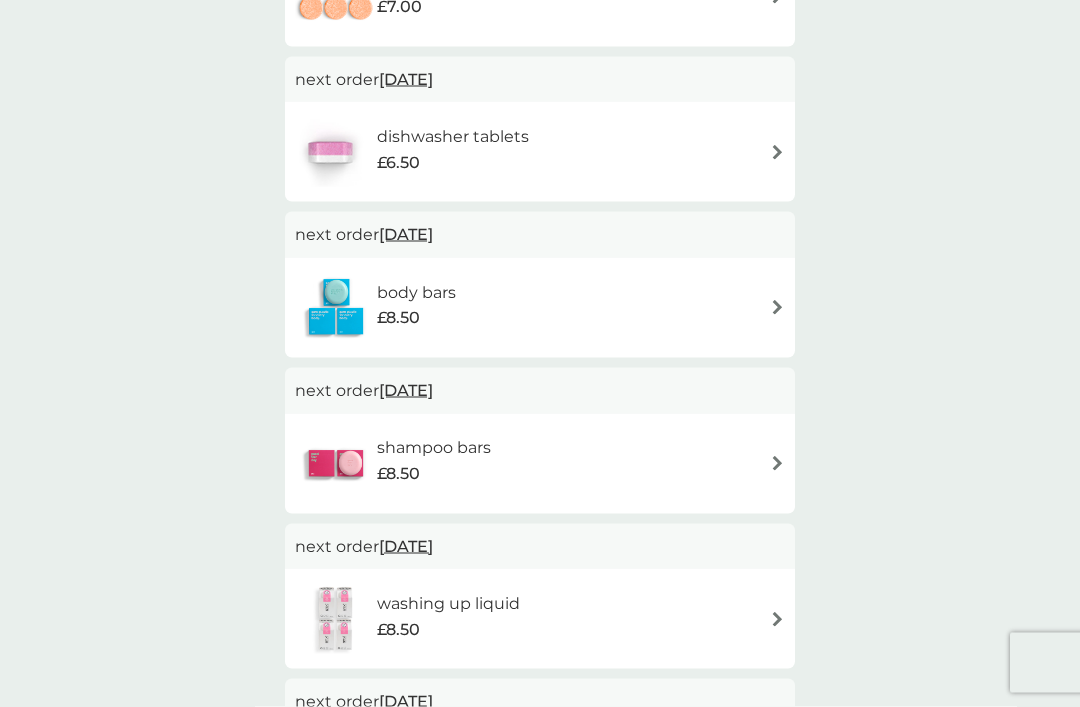 scroll, scrollTop: 522, scrollLeft: 0, axis: vertical 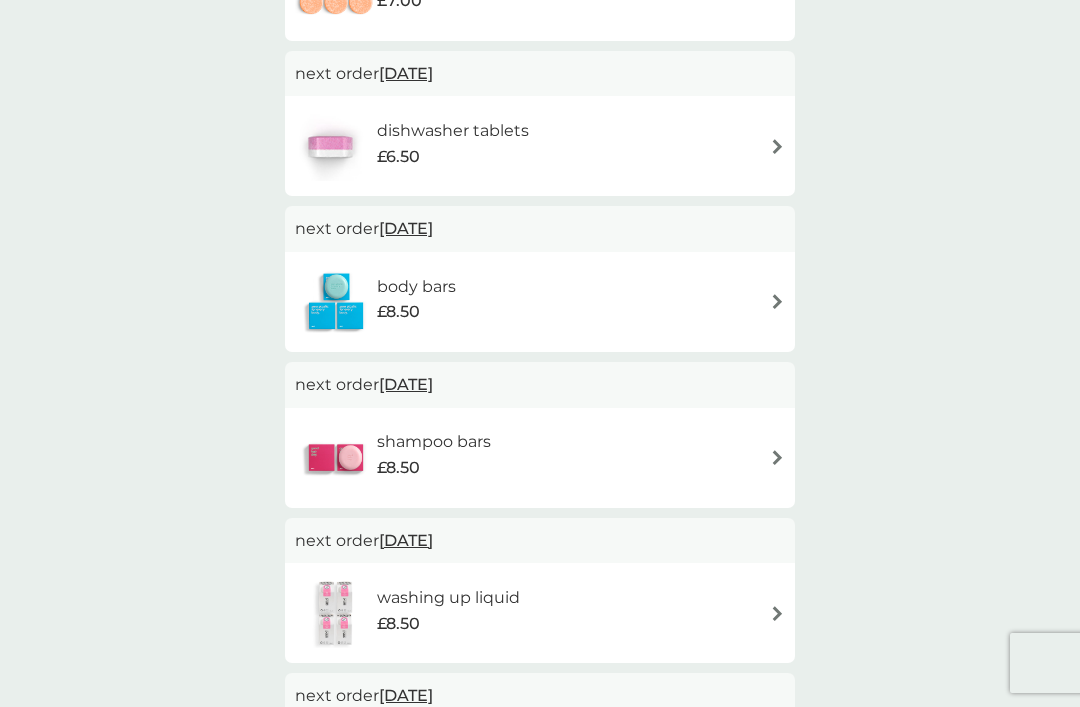 click at bounding box center (777, 457) 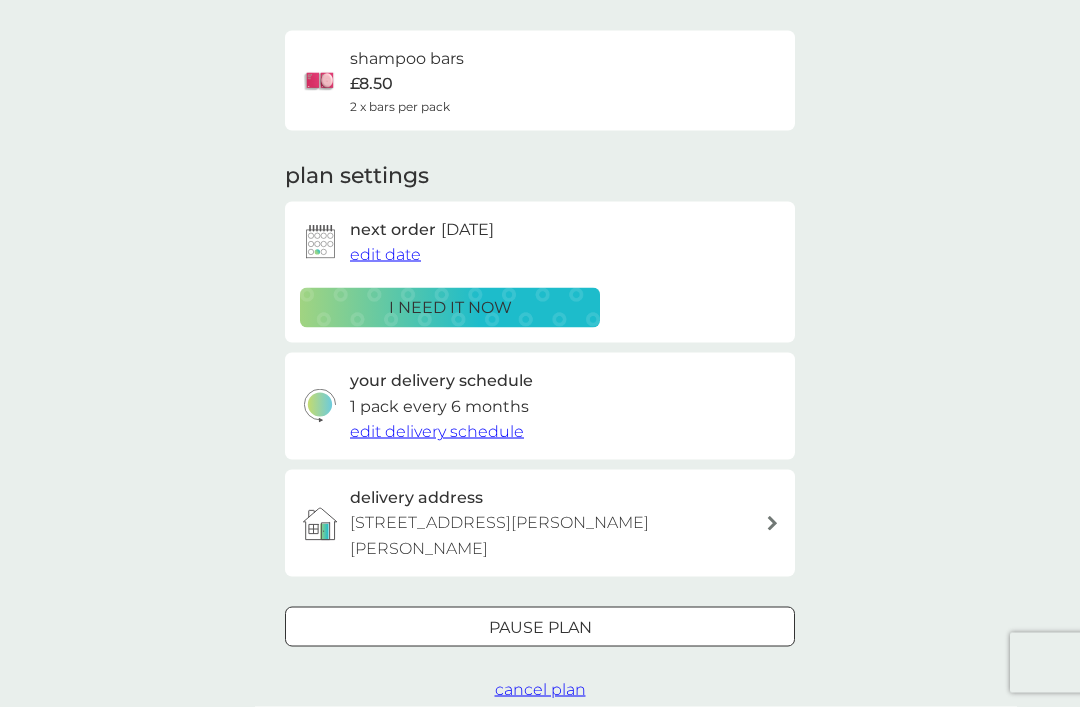 scroll, scrollTop: 137, scrollLeft: 0, axis: vertical 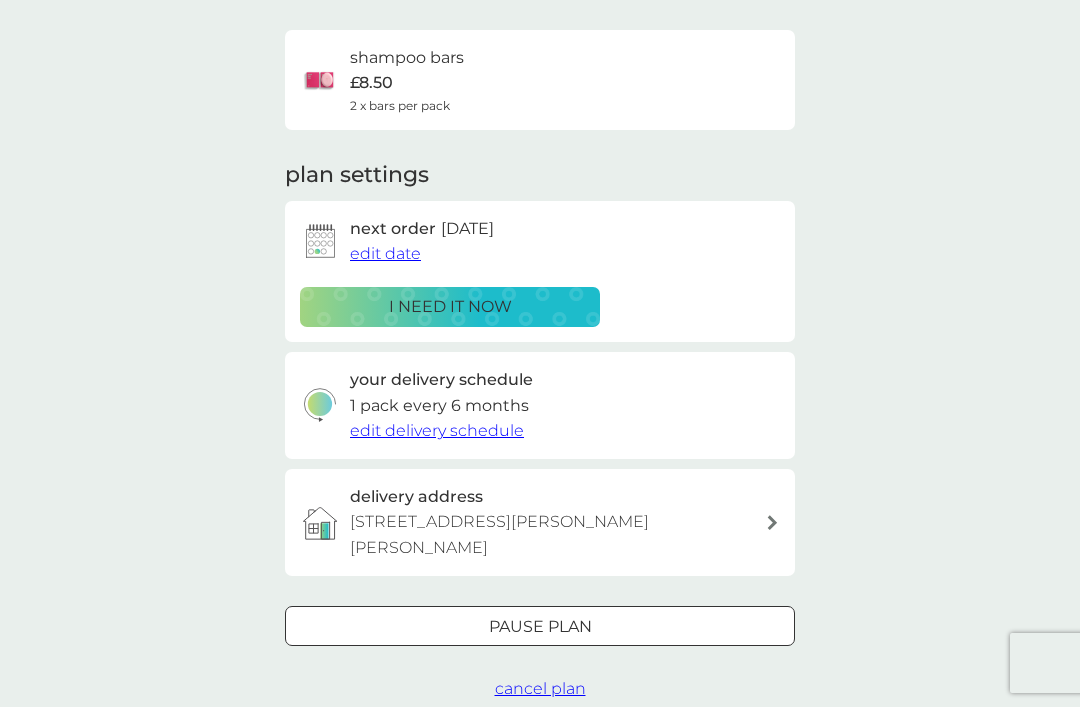 click on "edit delivery schedule" at bounding box center (437, 430) 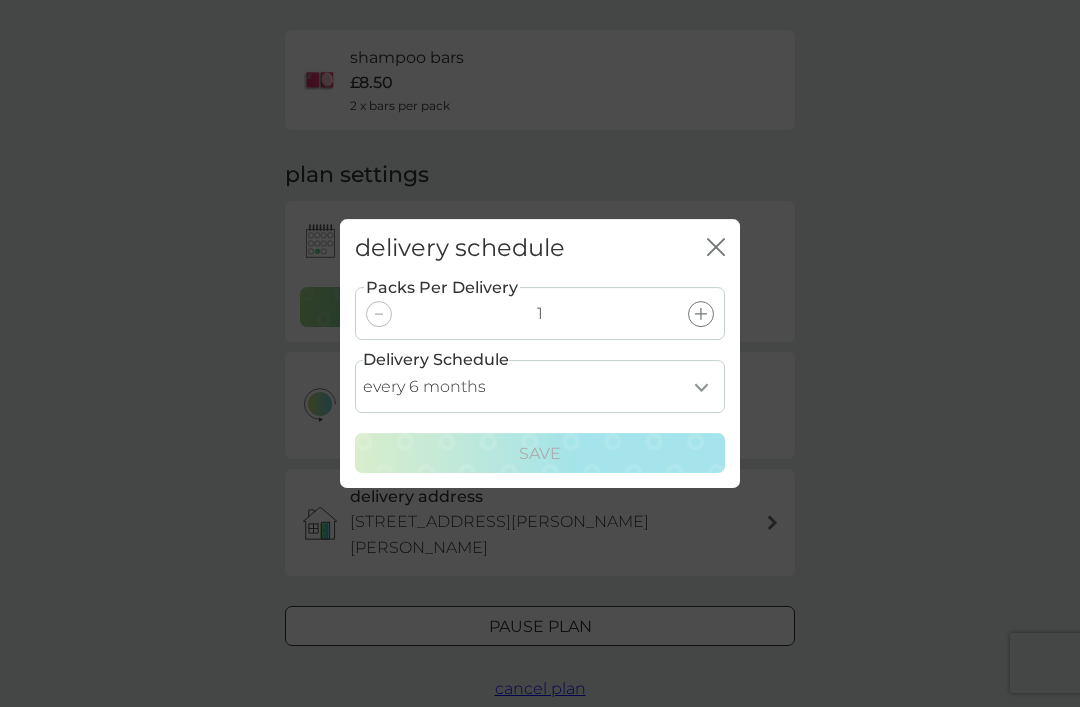 click on "every 1 month every 2 months every 3 months every 4 months every 5 months every 6 months" at bounding box center [540, 386] 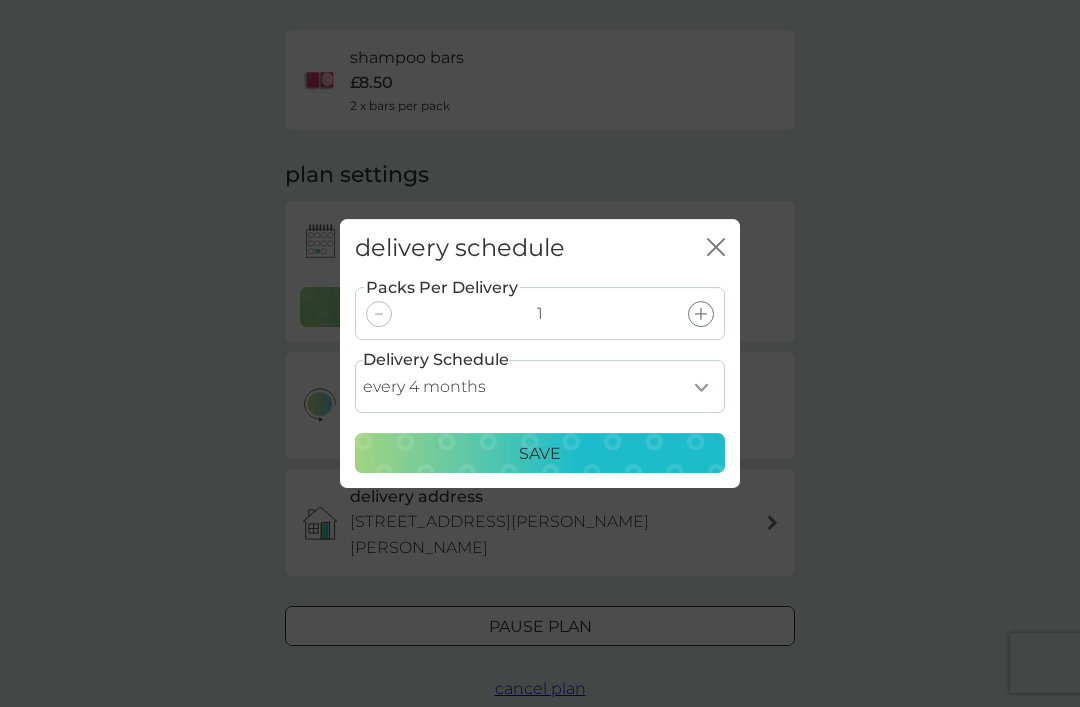 click on "every 1 month every 2 months every 3 months every 4 months every 5 months every 6 months" at bounding box center (540, 386) 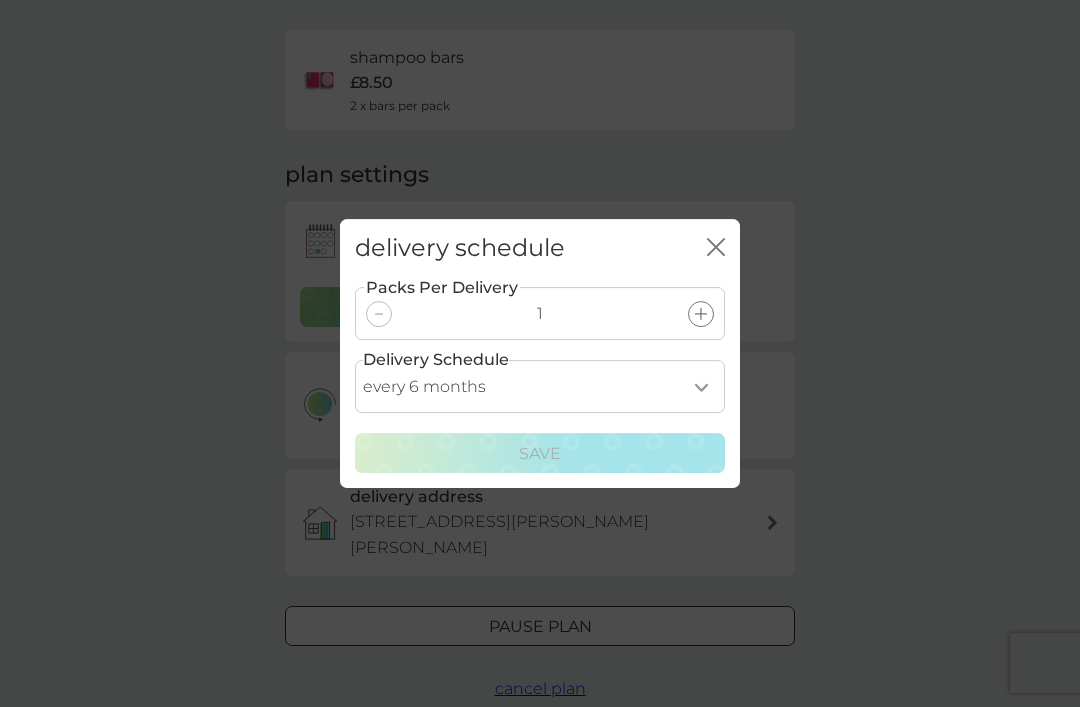 click on "close" 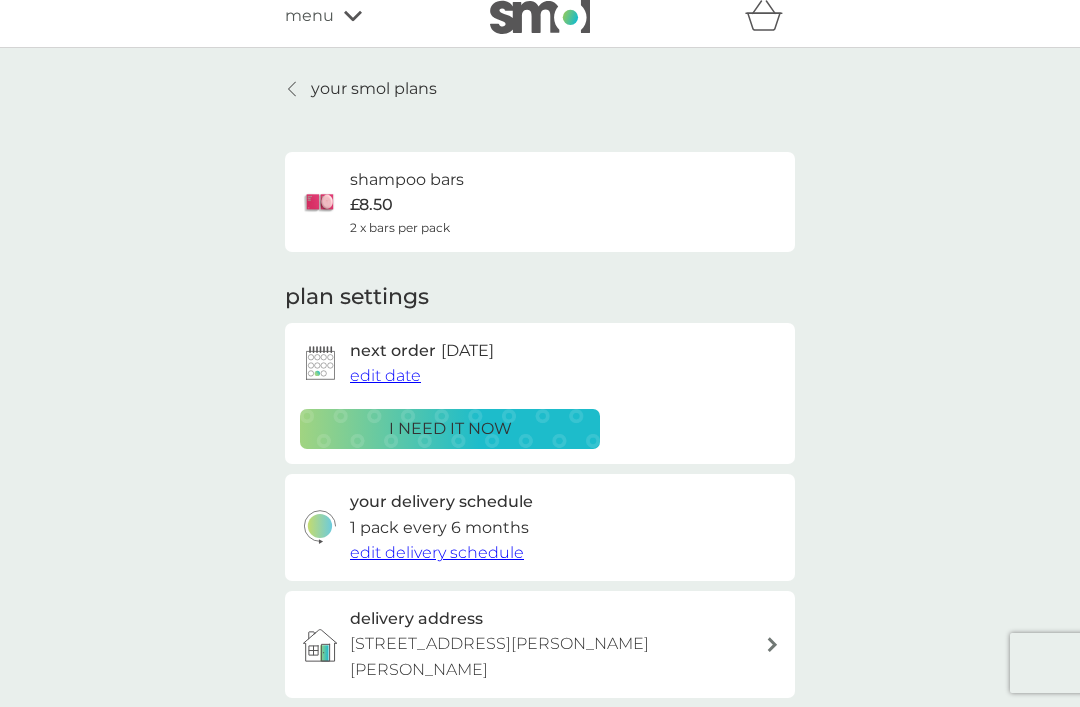 scroll, scrollTop: 0, scrollLeft: 0, axis: both 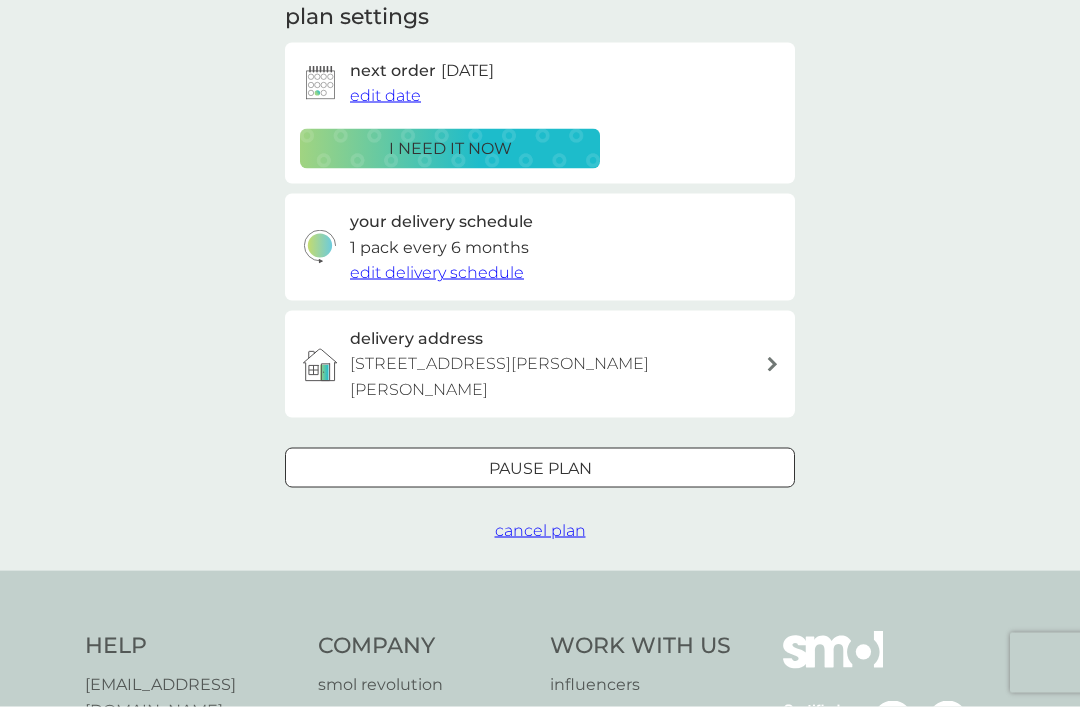 click on "Pause plan" at bounding box center (540, 469) 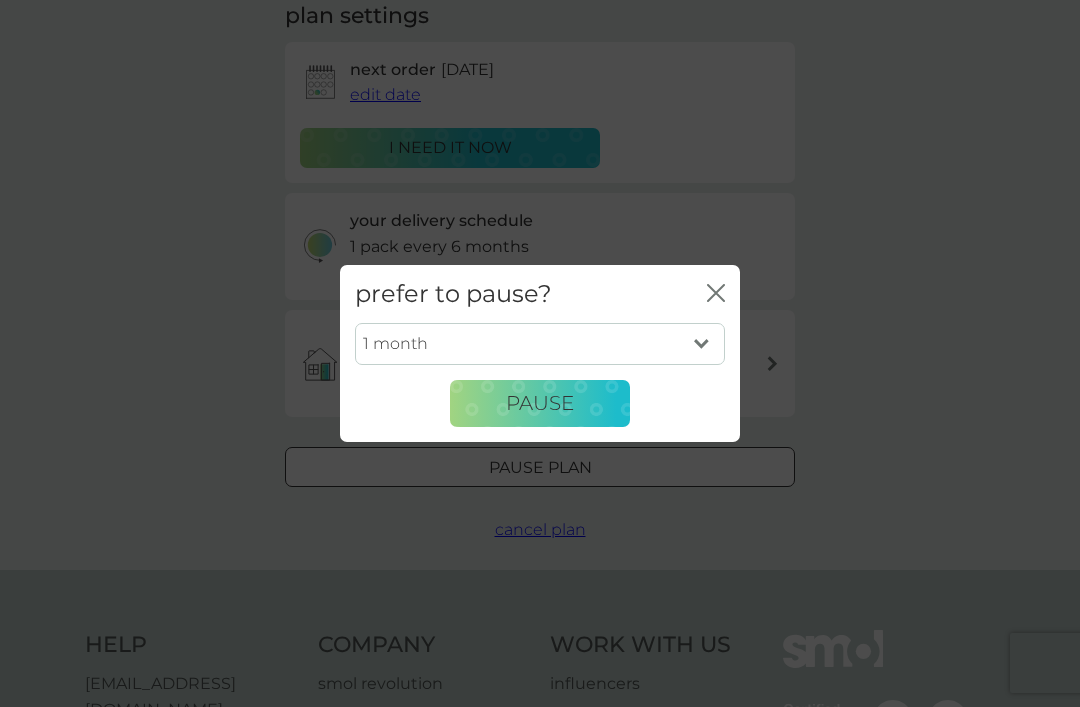 click on "1 month 2 months 3 months 4 months 5 months 6 months" at bounding box center [540, 344] 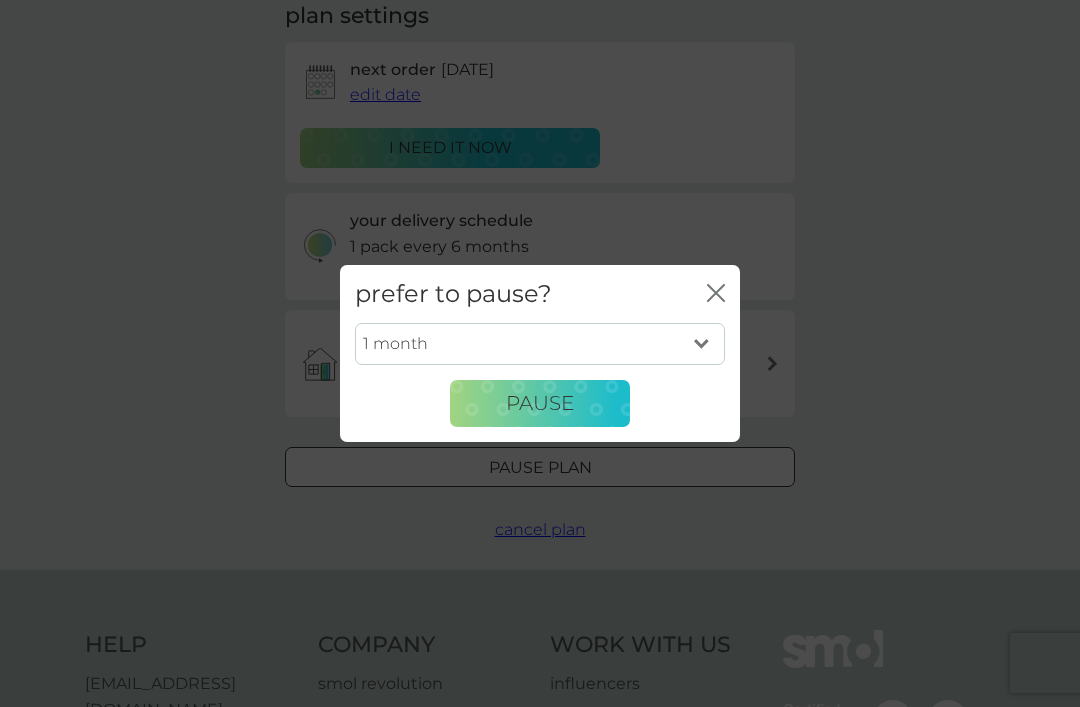 select on "6" 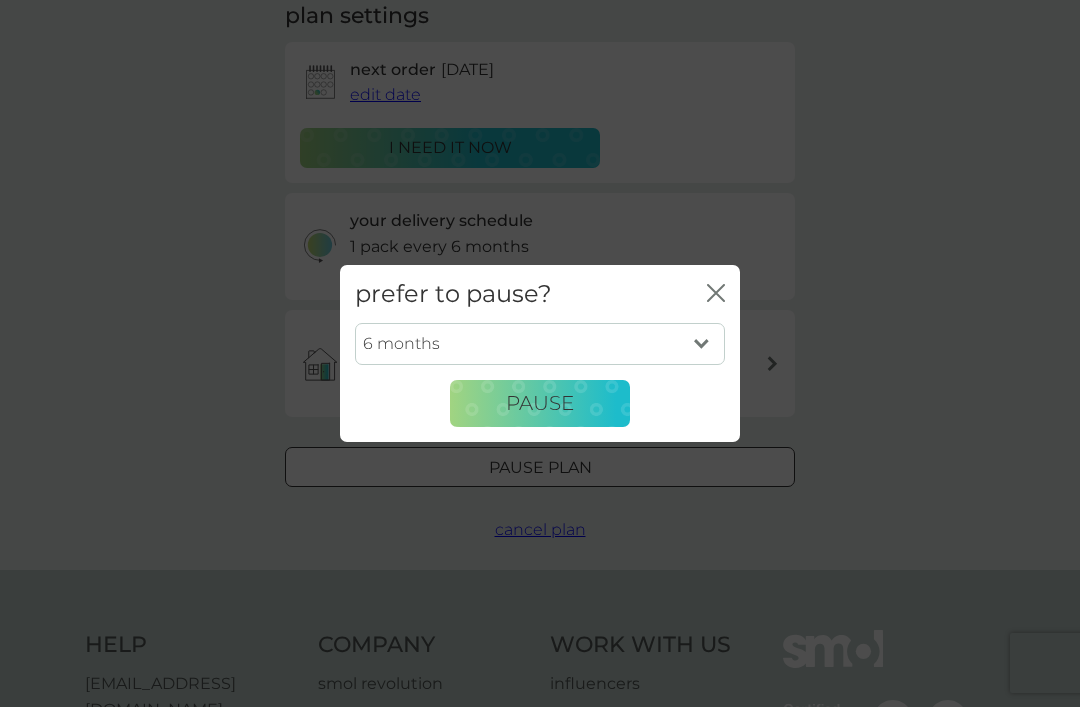 click on "Pause" at bounding box center [540, 403] 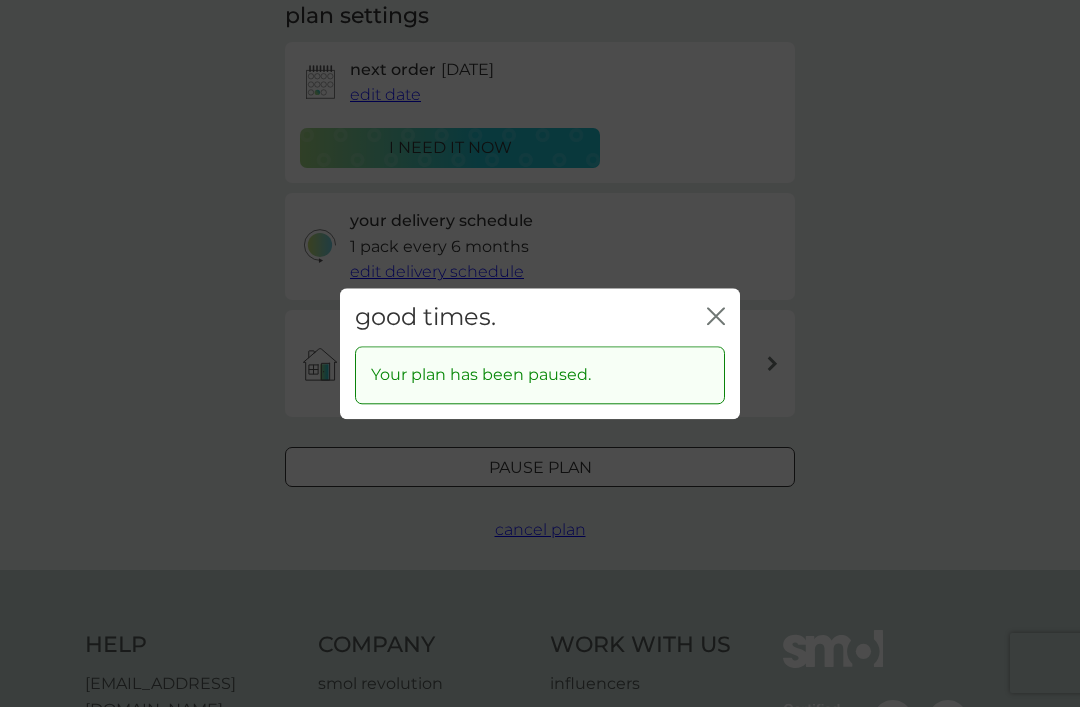 click 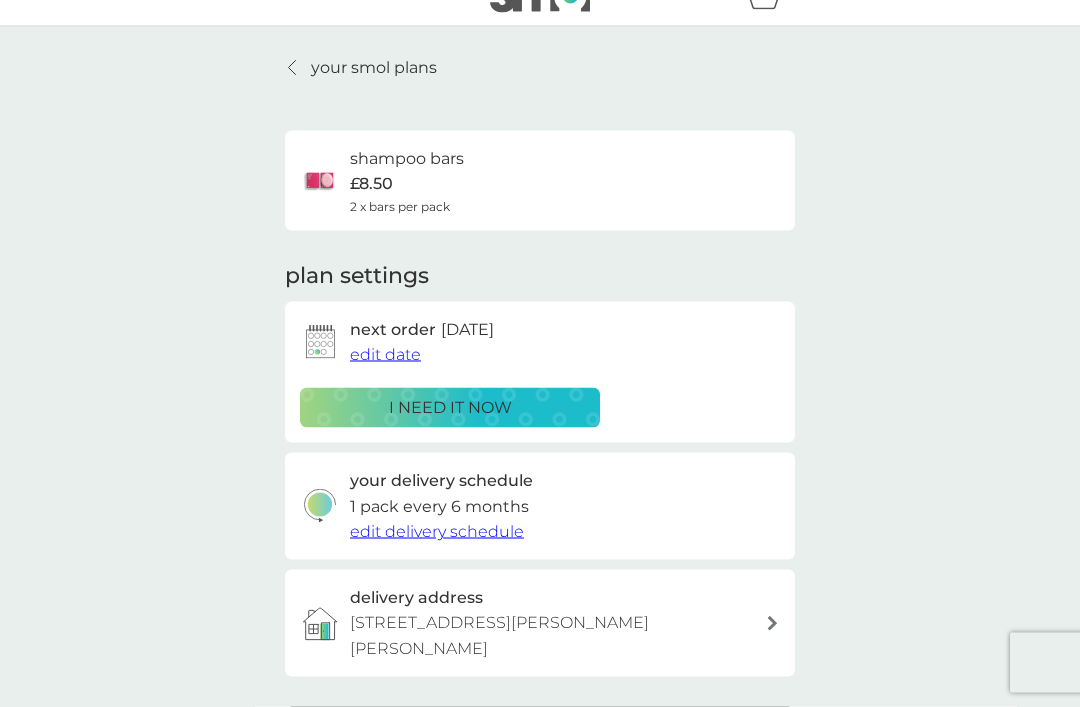 scroll, scrollTop: 0, scrollLeft: 0, axis: both 